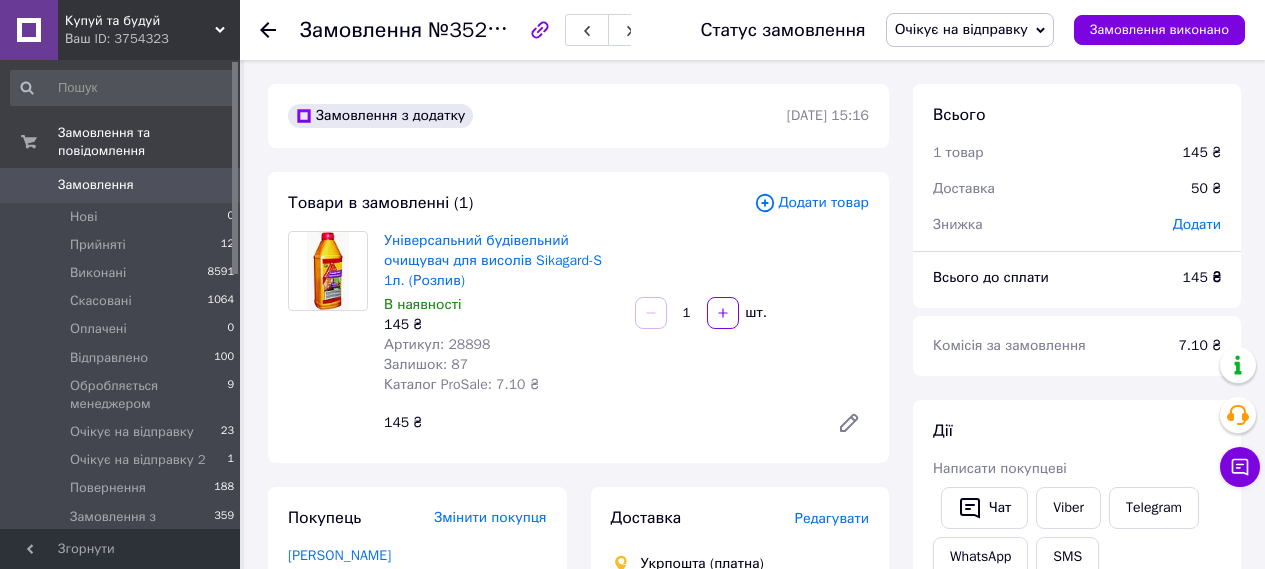 scroll, scrollTop: 978, scrollLeft: 0, axis: vertical 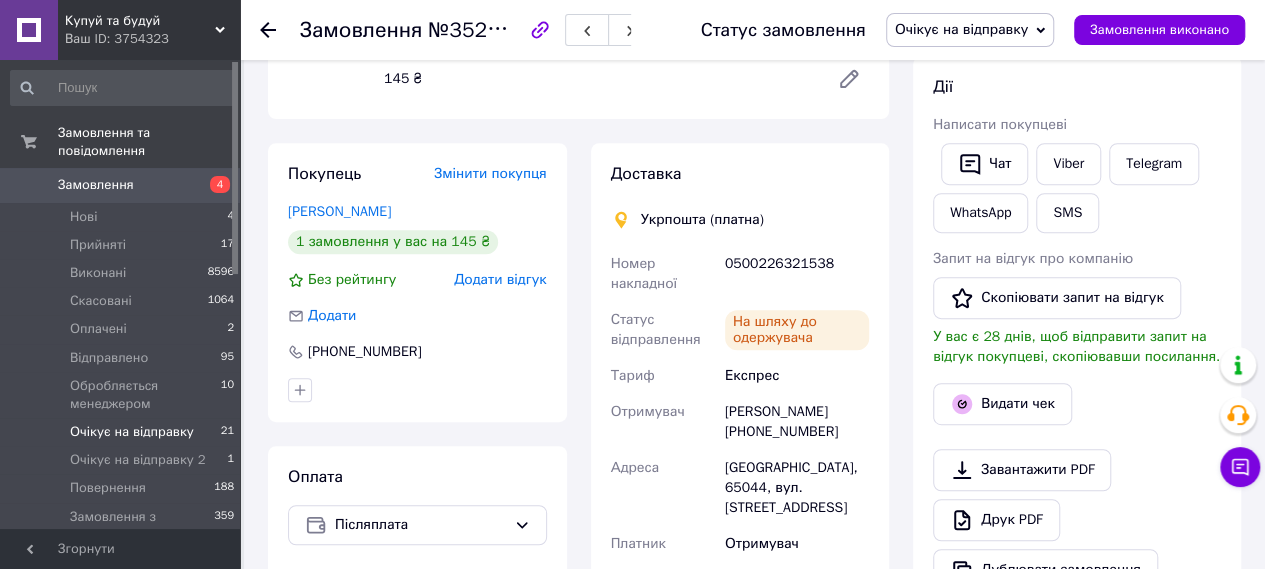 click on "Очікує на відправку" at bounding box center (132, 432) 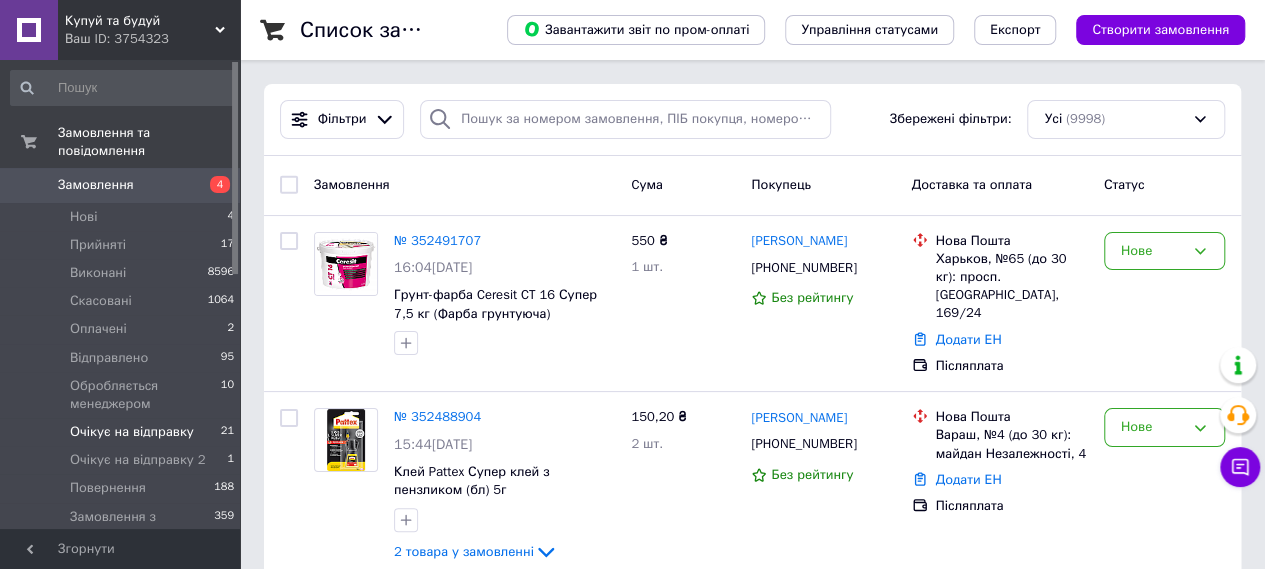 click on "Очікує на відправку" at bounding box center (132, 432) 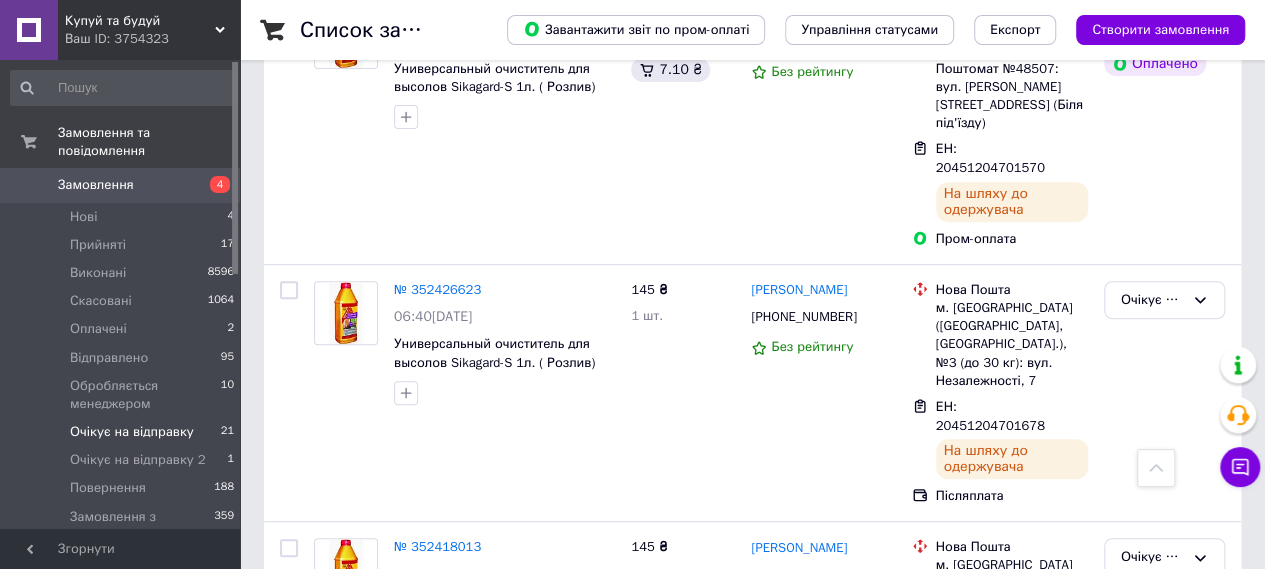scroll, scrollTop: 66, scrollLeft: 0, axis: vertical 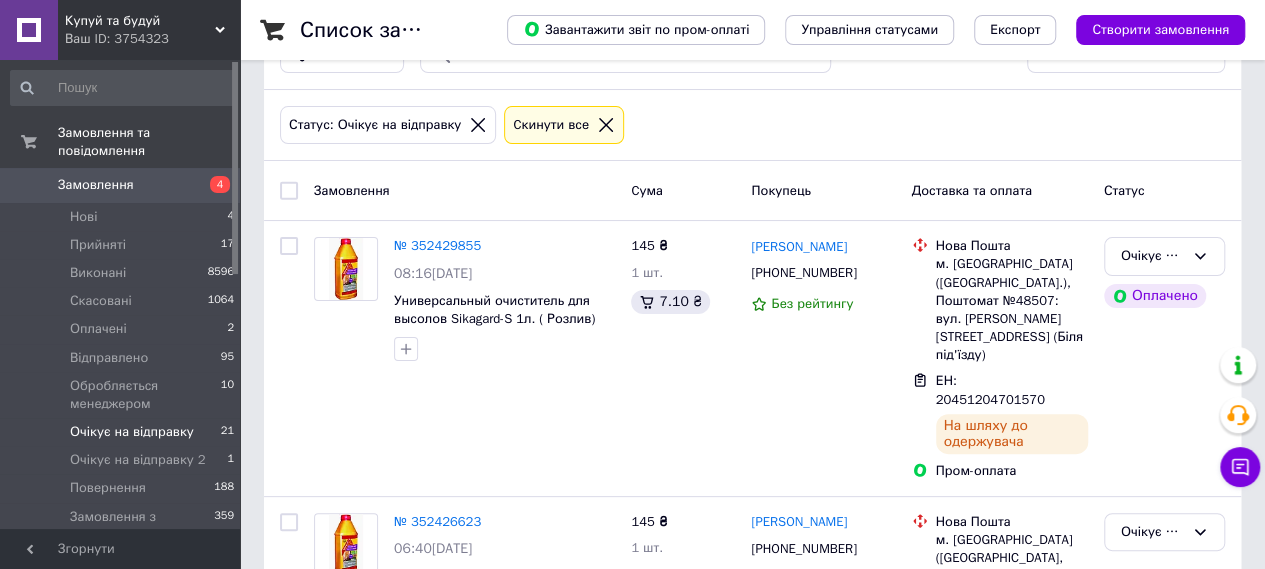 click at bounding box center [289, 191] 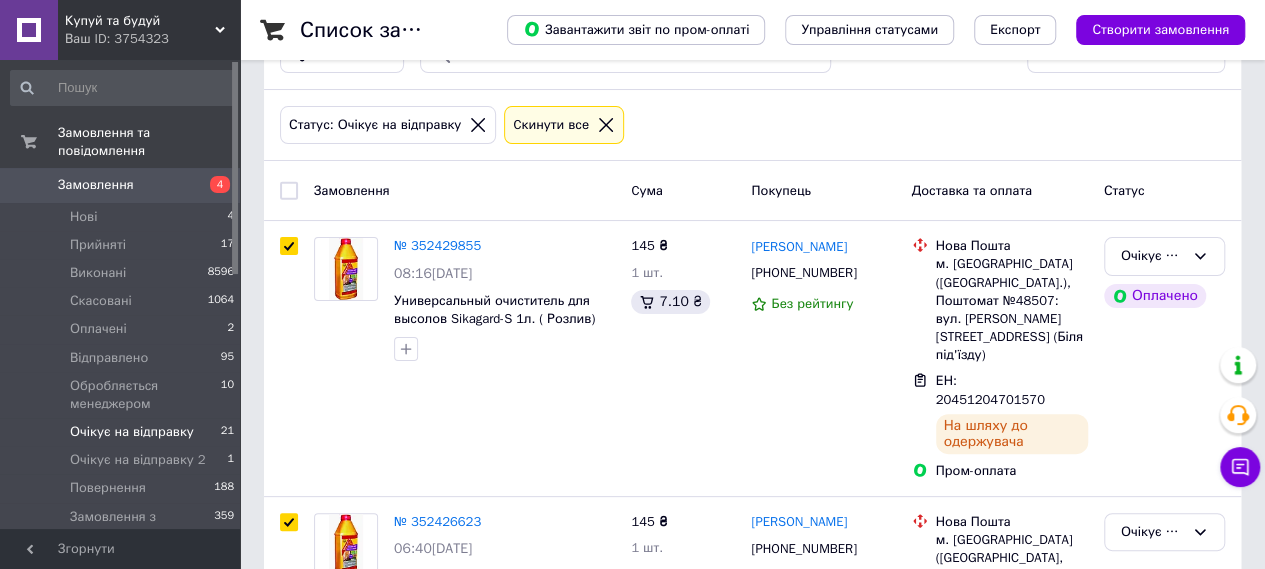 checkbox on "true" 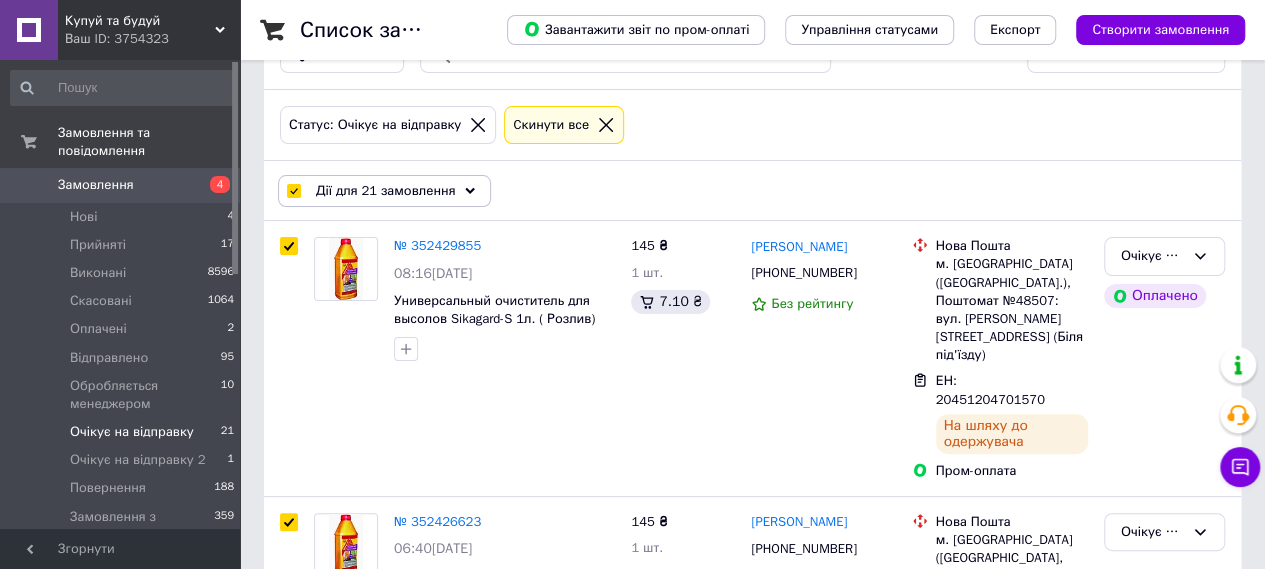 click on "Дії для 21 замовлення" at bounding box center (385, 191) 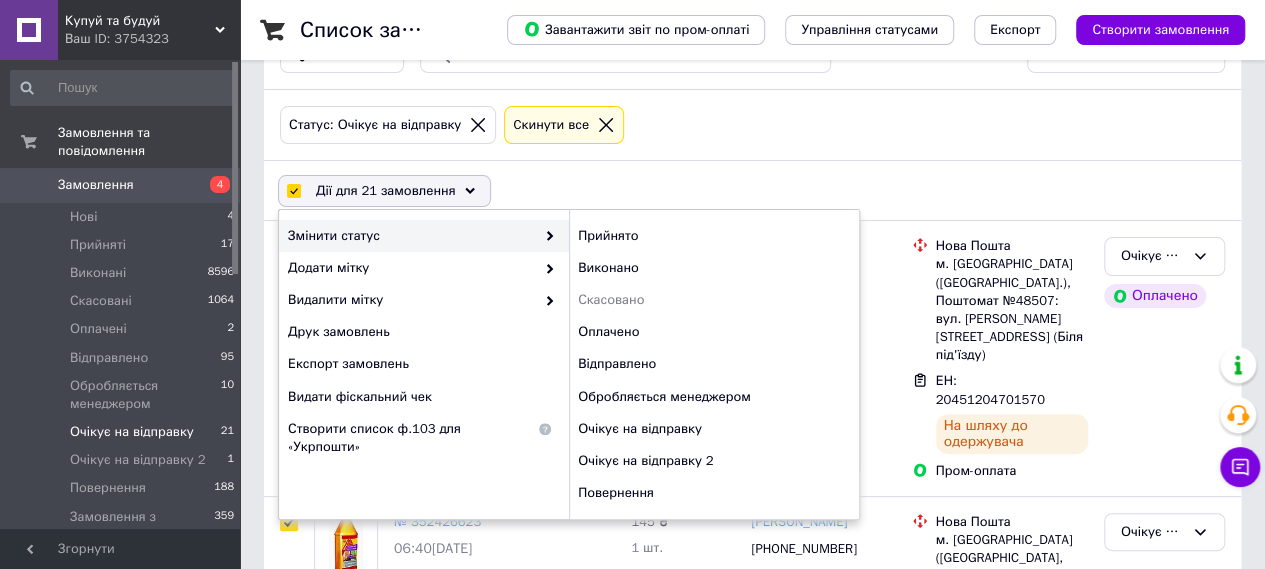 click on "Дії для 21 замовлення Вибрати все 21 замовлення Вибрані всі 21 замовлення Скасувати вибрані Змінити статус Прийнято Виконано Скасовано Оплачено Відправлено Обробляється менеджером Очікує на відправку Очікує на відправку 2 Повернення  Додати мітку Видалити мітку Друк замовлень Експорт замовлень Видати фіскальний чек Створити список ф.103 для «Укрпошти»" at bounding box center (752, 191) 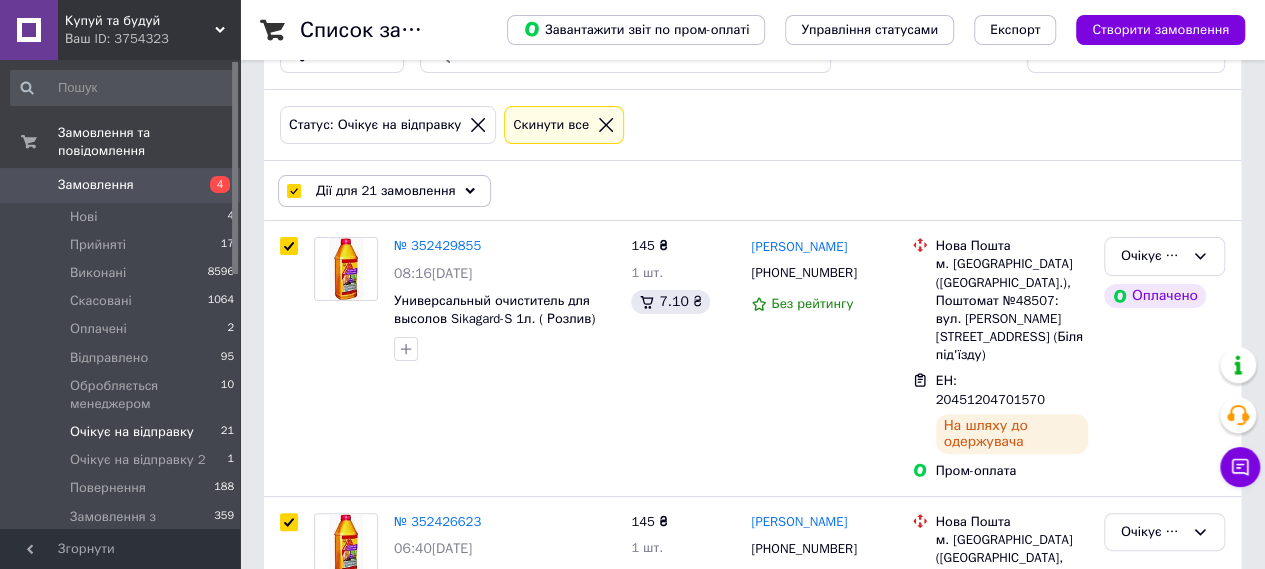 scroll, scrollTop: 0, scrollLeft: 0, axis: both 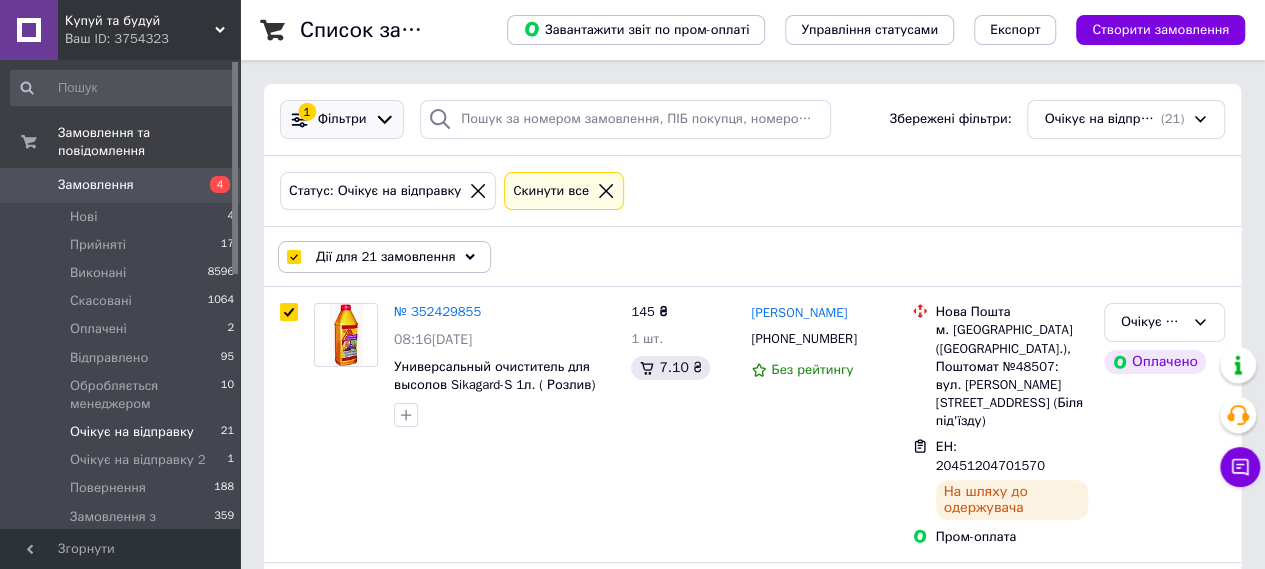click 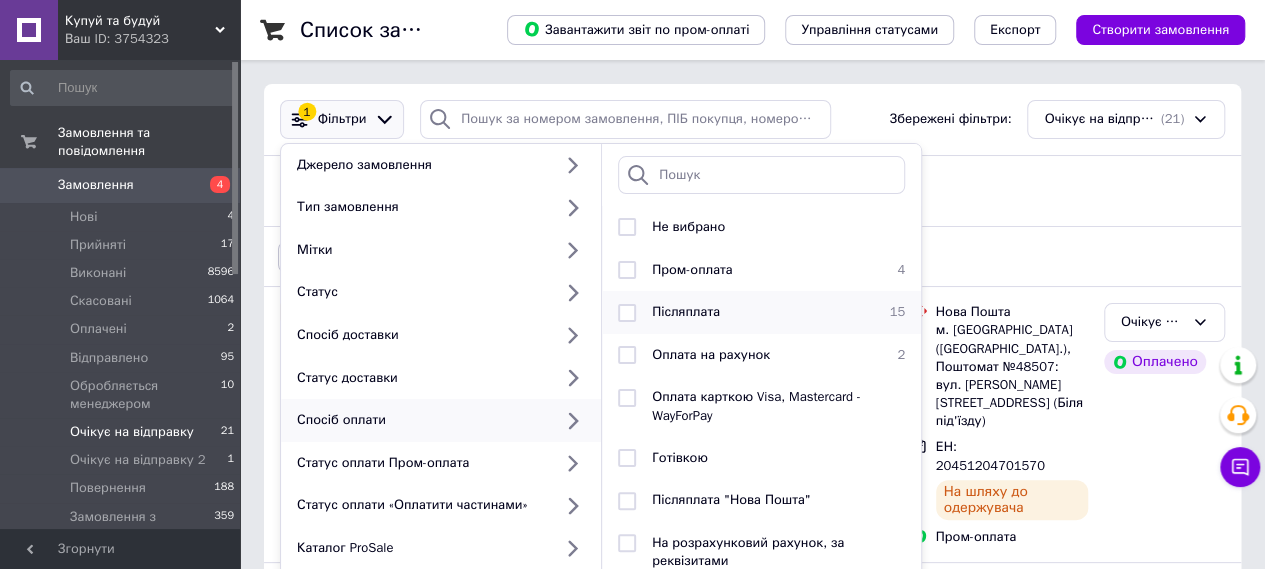 click at bounding box center [627, 313] 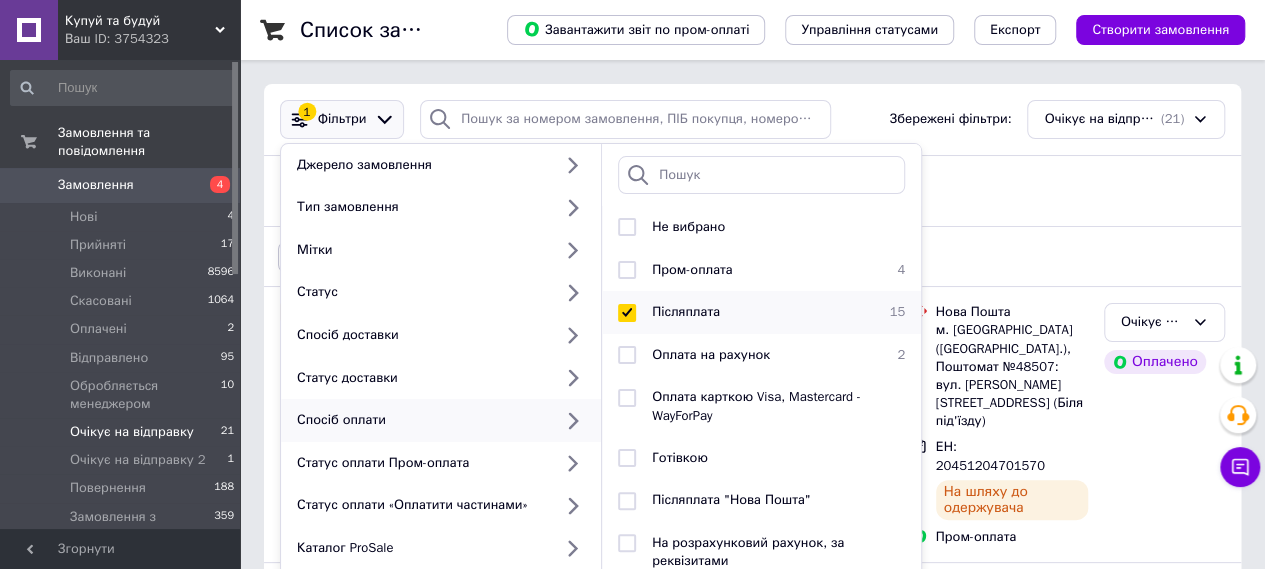 checkbox on "true" 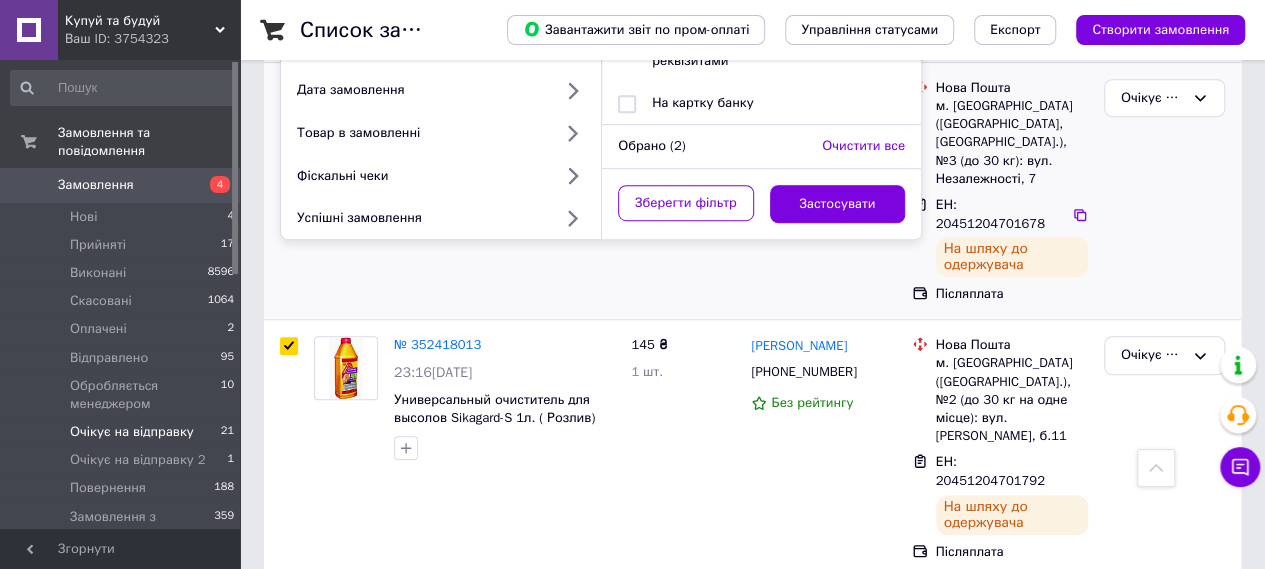 scroll, scrollTop: 512, scrollLeft: 0, axis: vertical 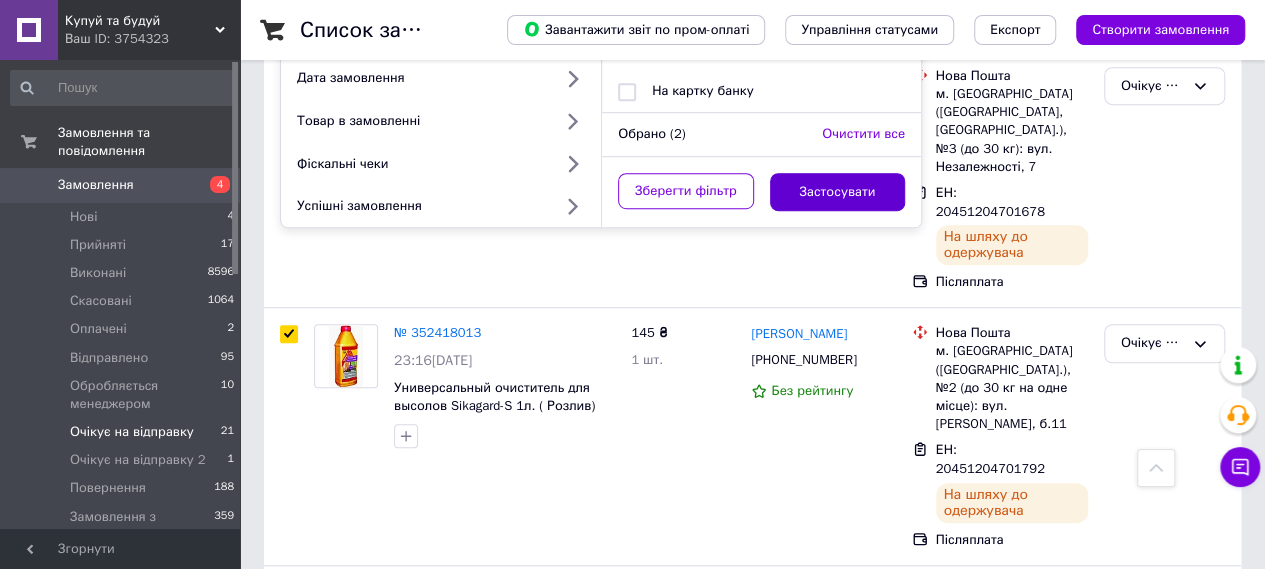 click on "Застосувати" at bounding box center [838, 192] 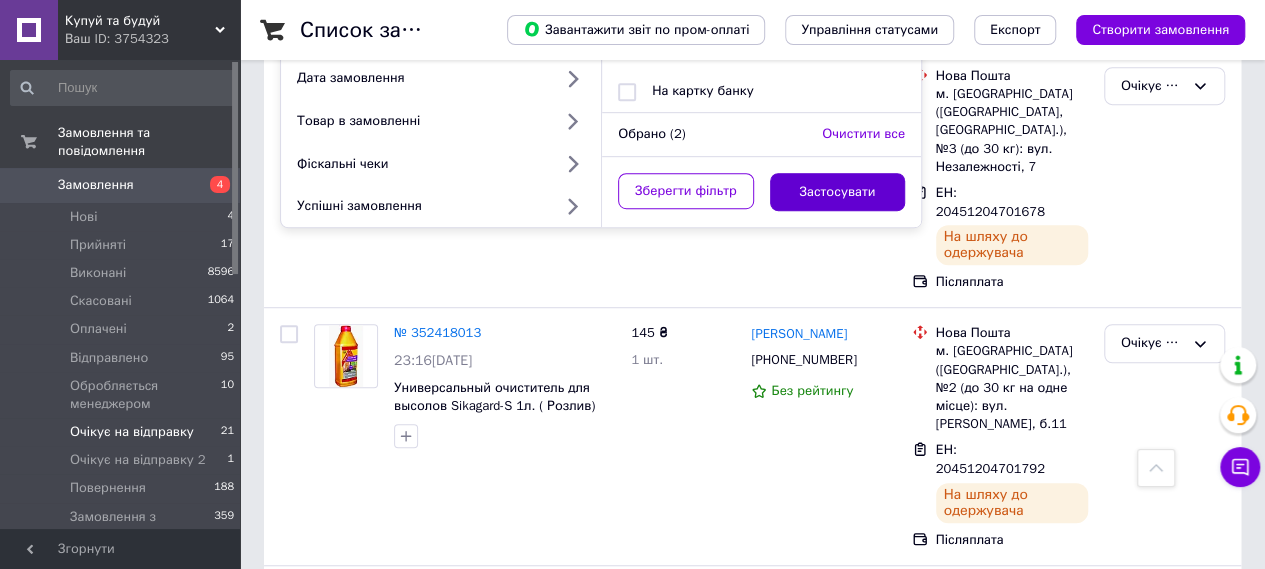 checkbox on "false" 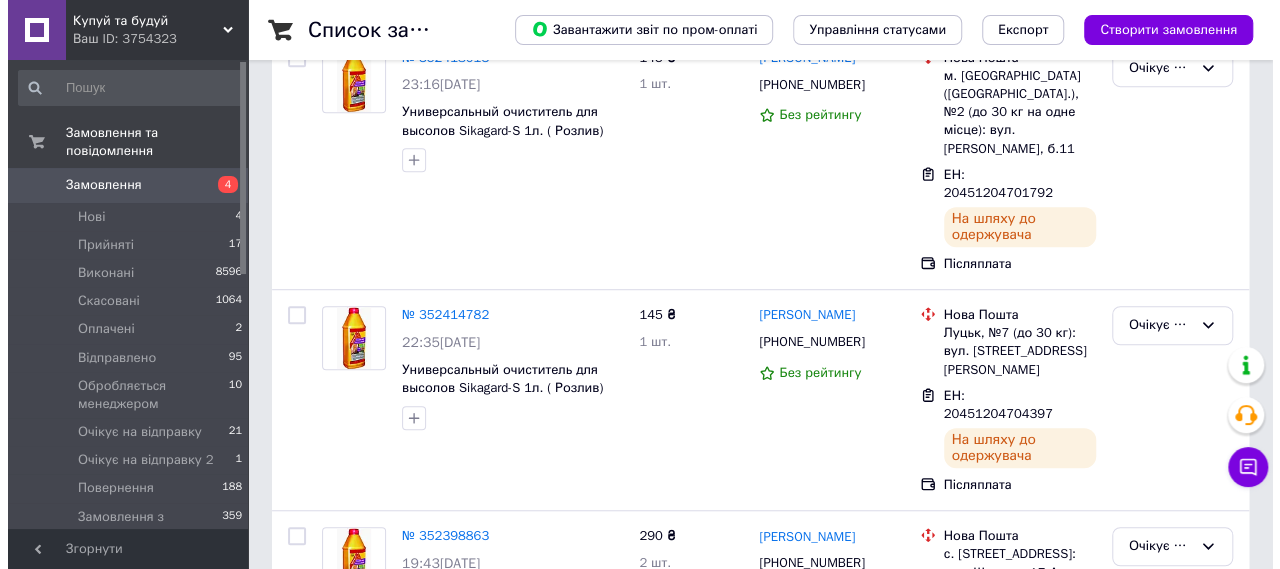 scroll, scrollTop: 0, scrollLeft: 0, axis: both 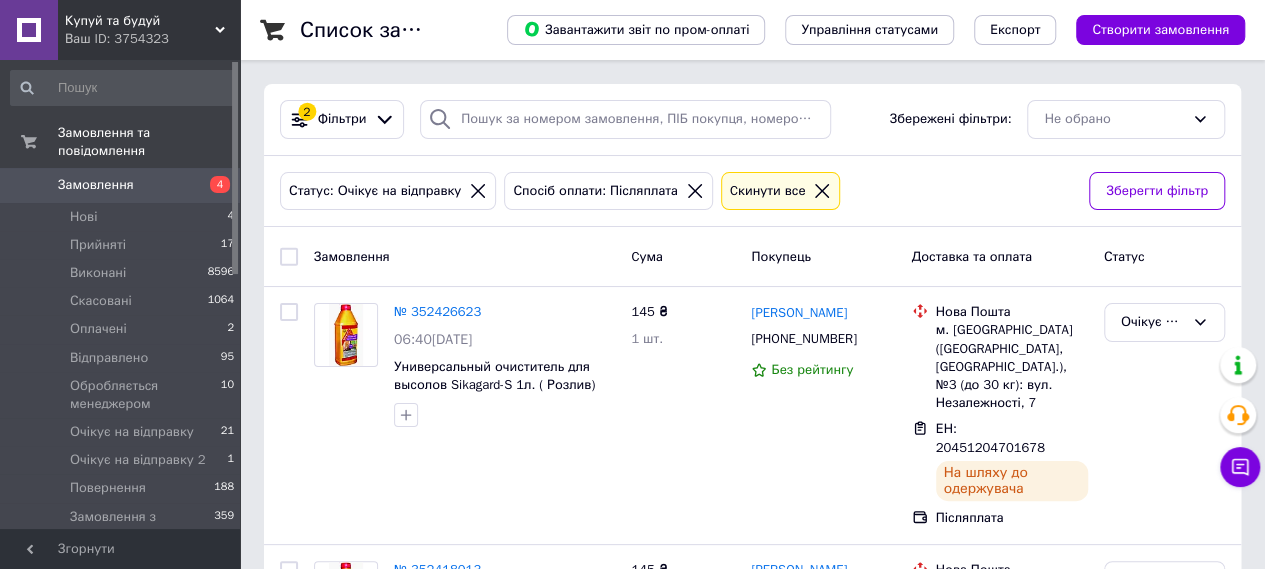 click at bounding box center [289, 257] 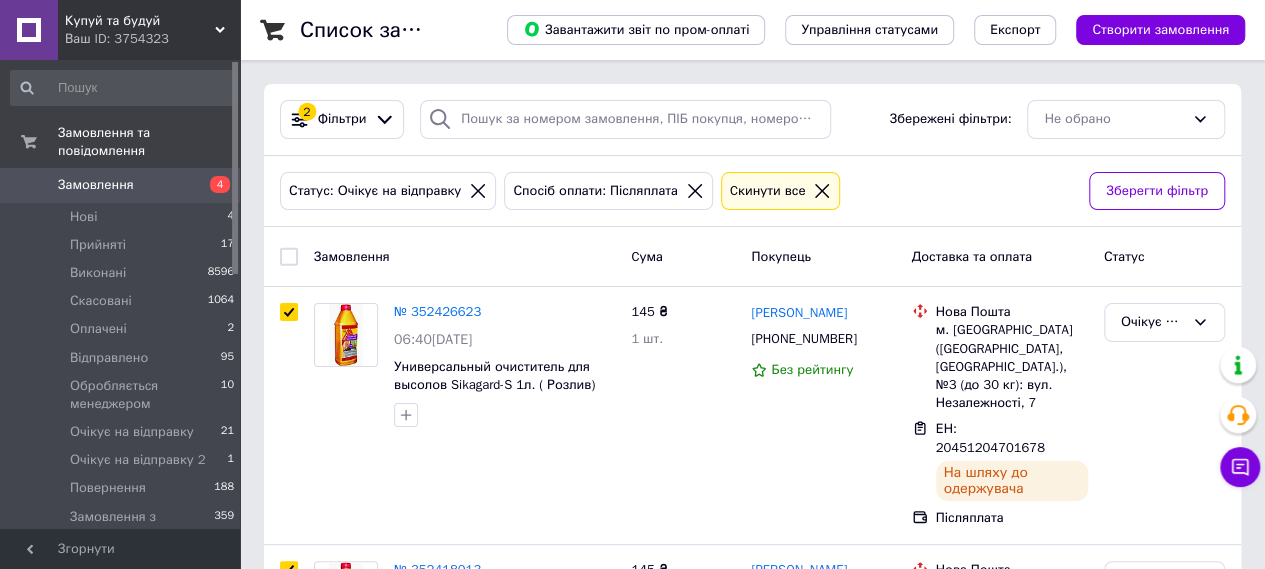 checkbox on "true" 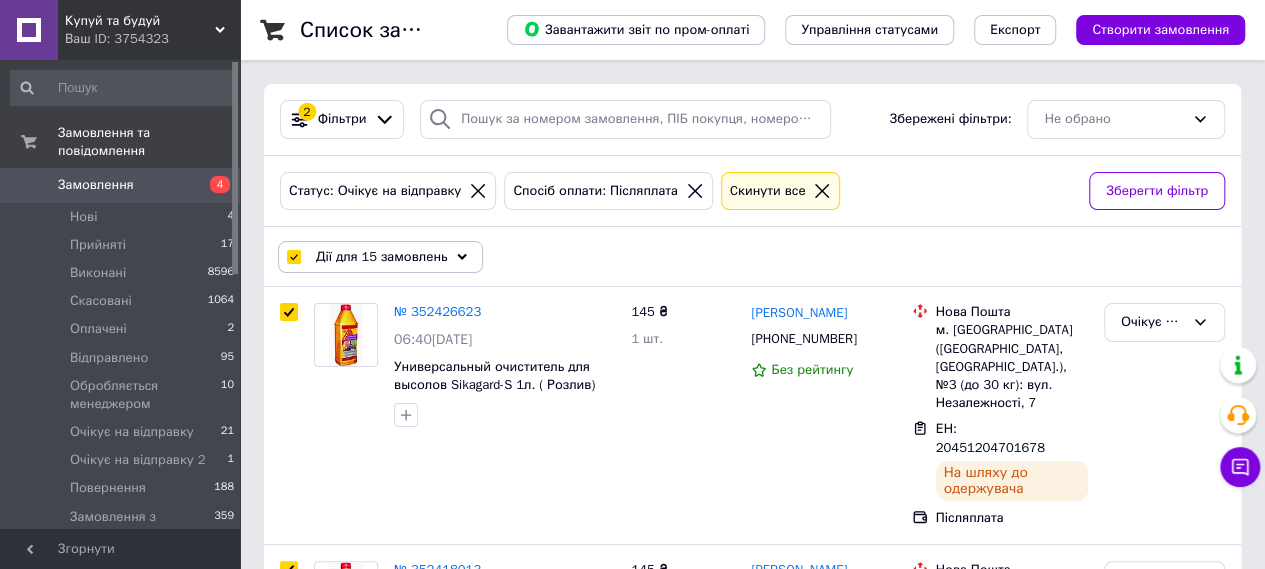 click on "Дії для 15 замовлень" at bounding box center (381, 257) 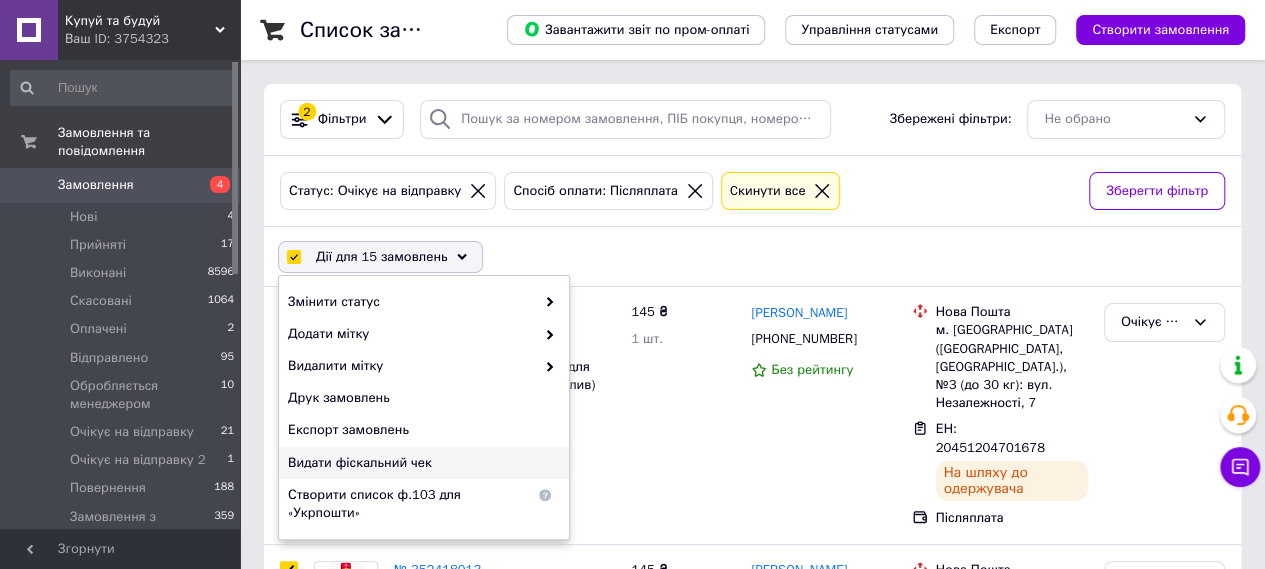 click on "Видати фіскальний чек" at bounding box center [421, 463] 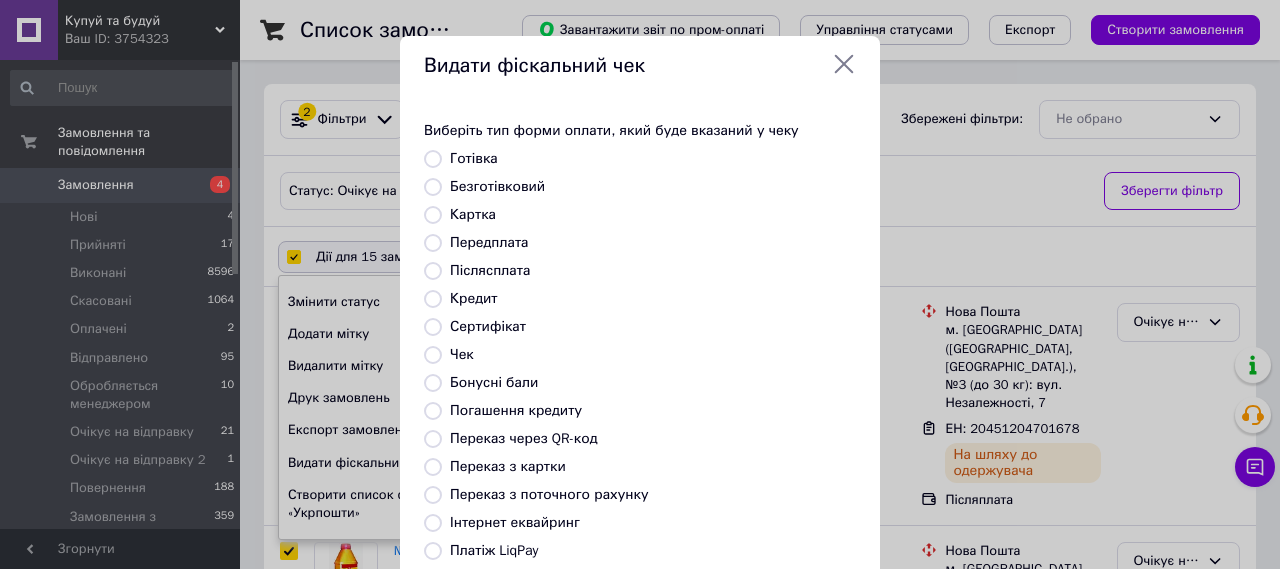 click on "Готівка" at bounding box center [433, 159] 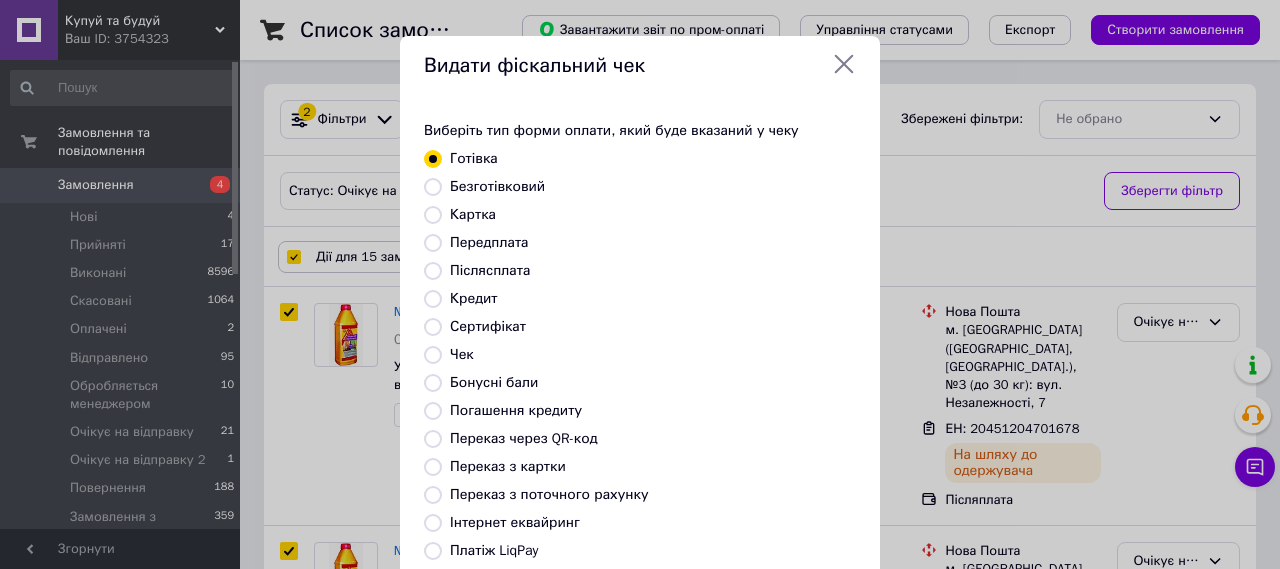 click on "Платіж NovaPay" at bounding box center [433, 635] 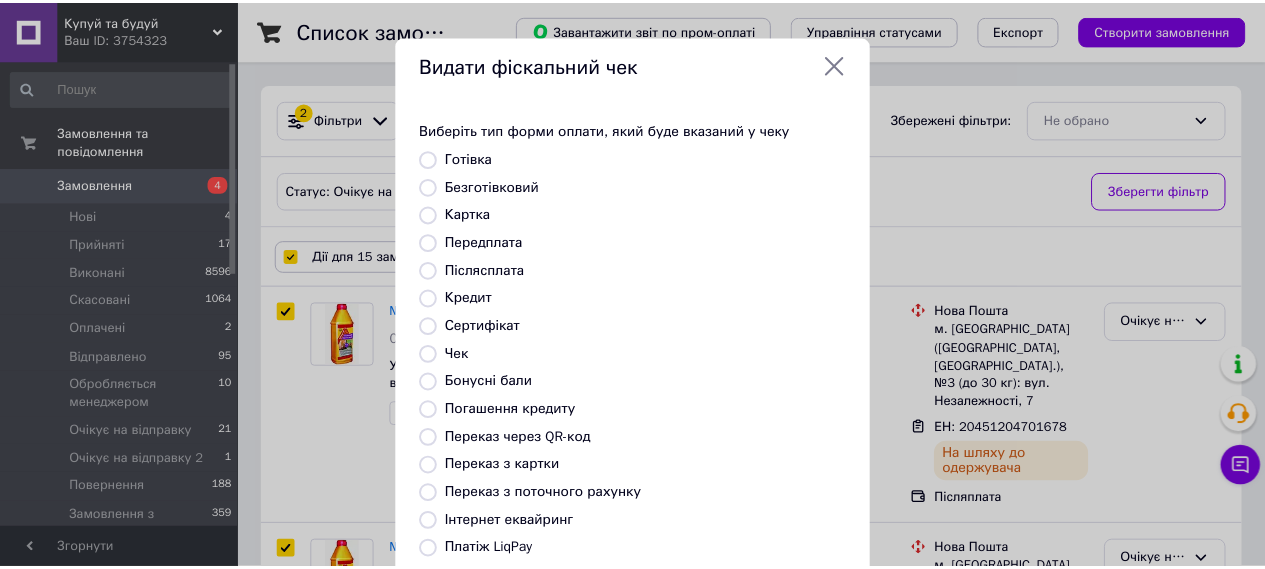 scroll, scrollTop: 201, scrollLeft: 0, axis: vertical 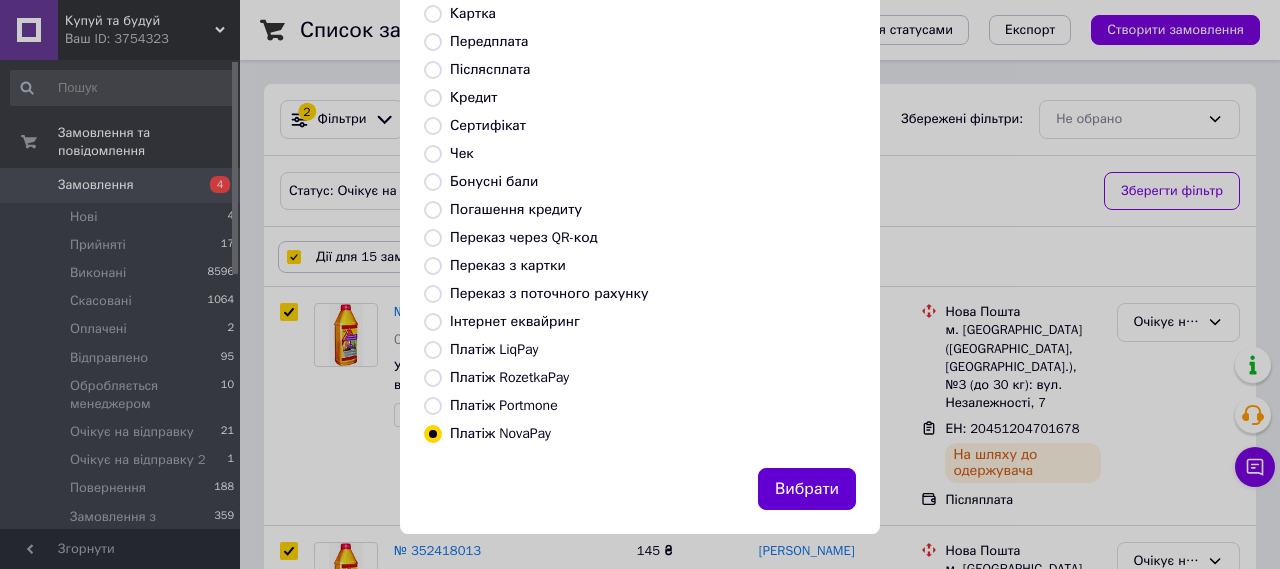 click on "Вибрати" at bounding box center [807, 489] 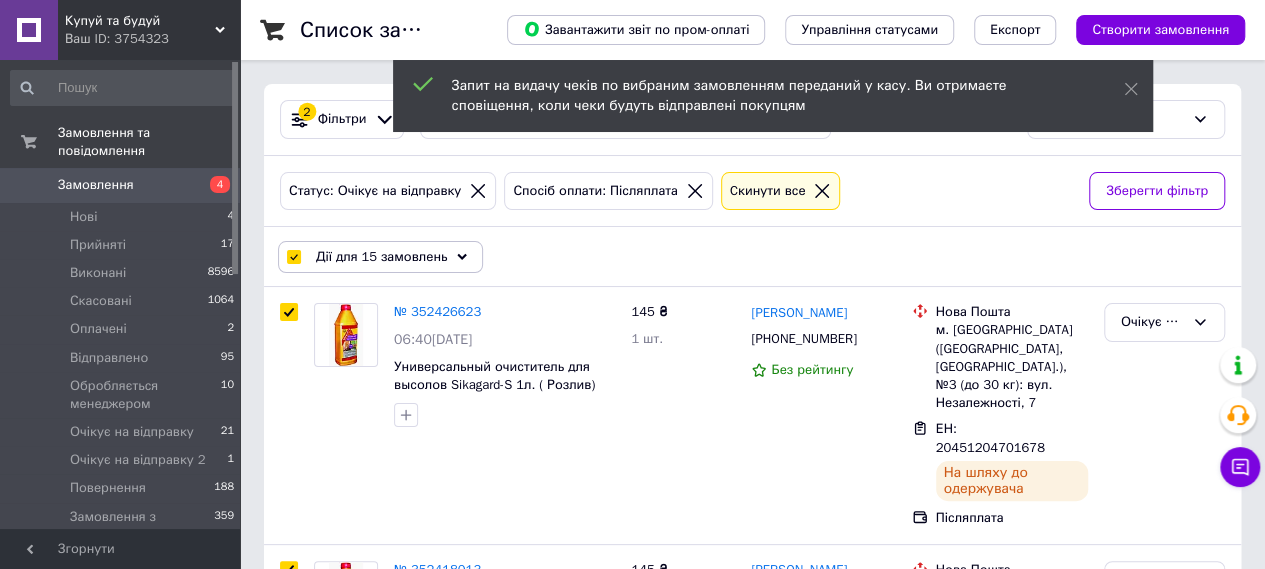 click on "Дії для 15 замовлень" at bounding box center (381, 257) 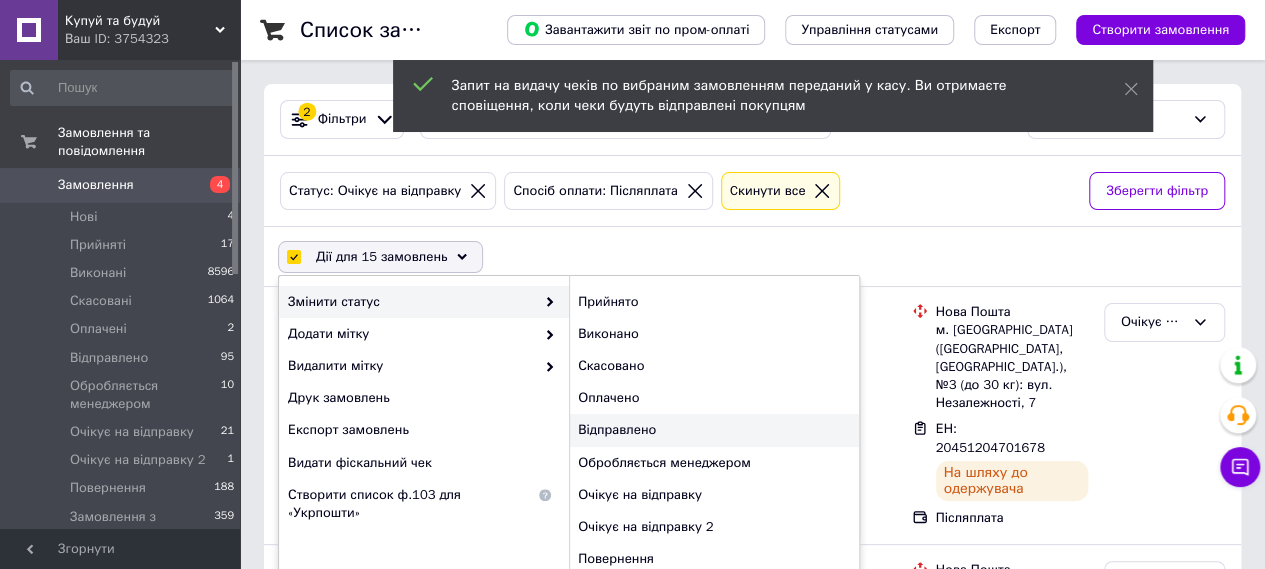 click on "Відправлено" at bounding box center [714, 430] 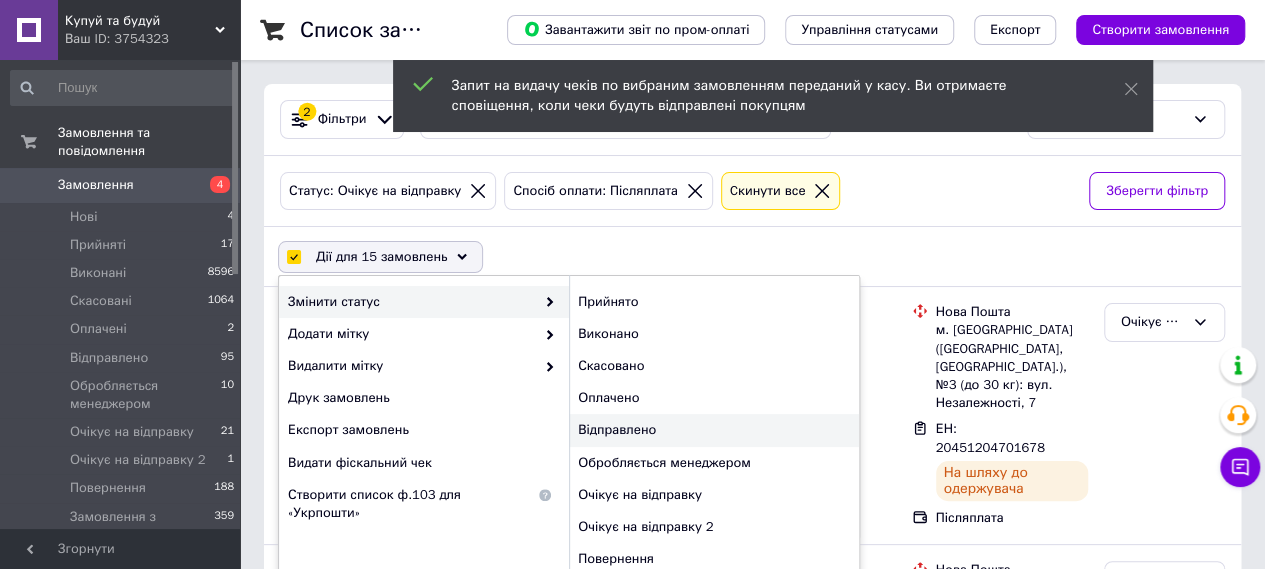 checkbox on "false" 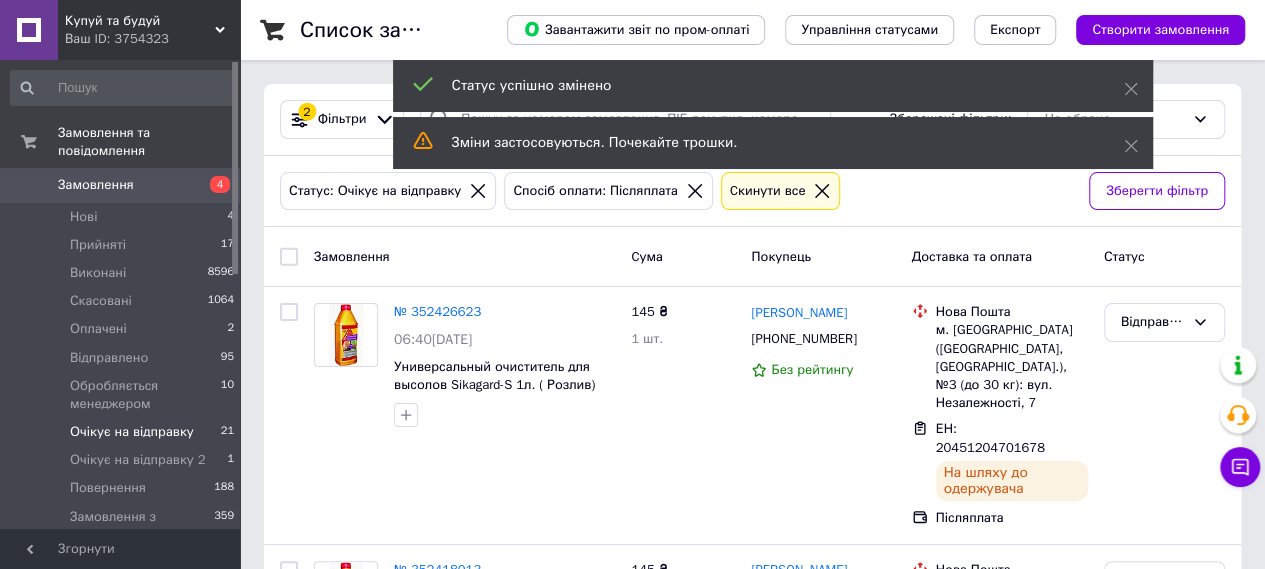 click on "Очікує на відправку 21" at bounding box center (123, 432) 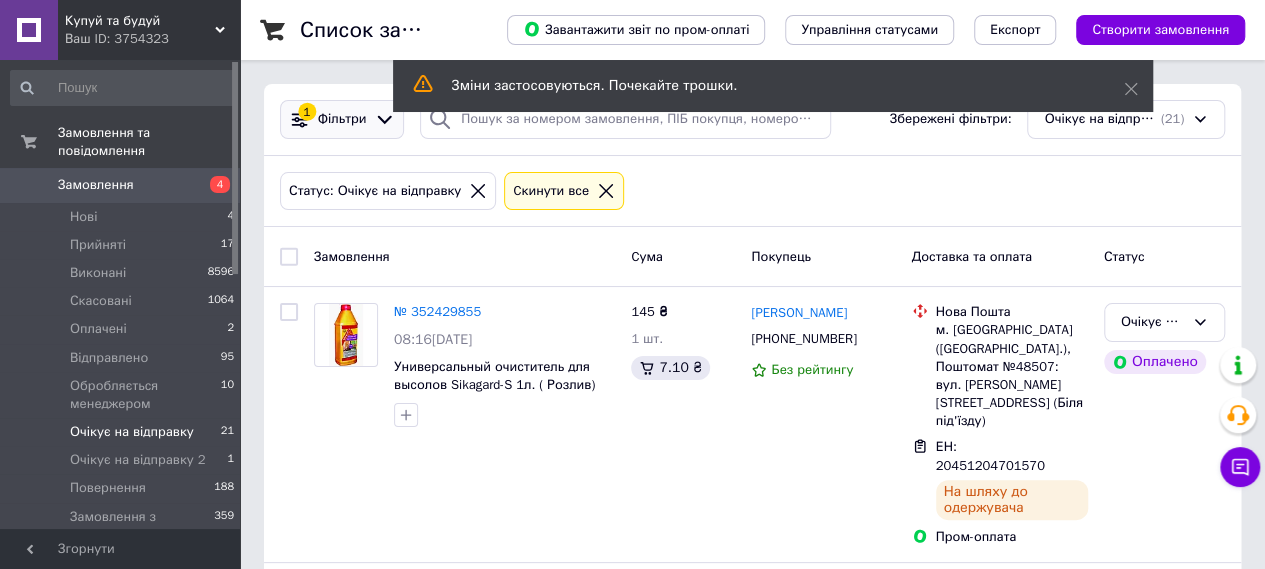click on "1 Фільтри" at bounding box center [342, 119] 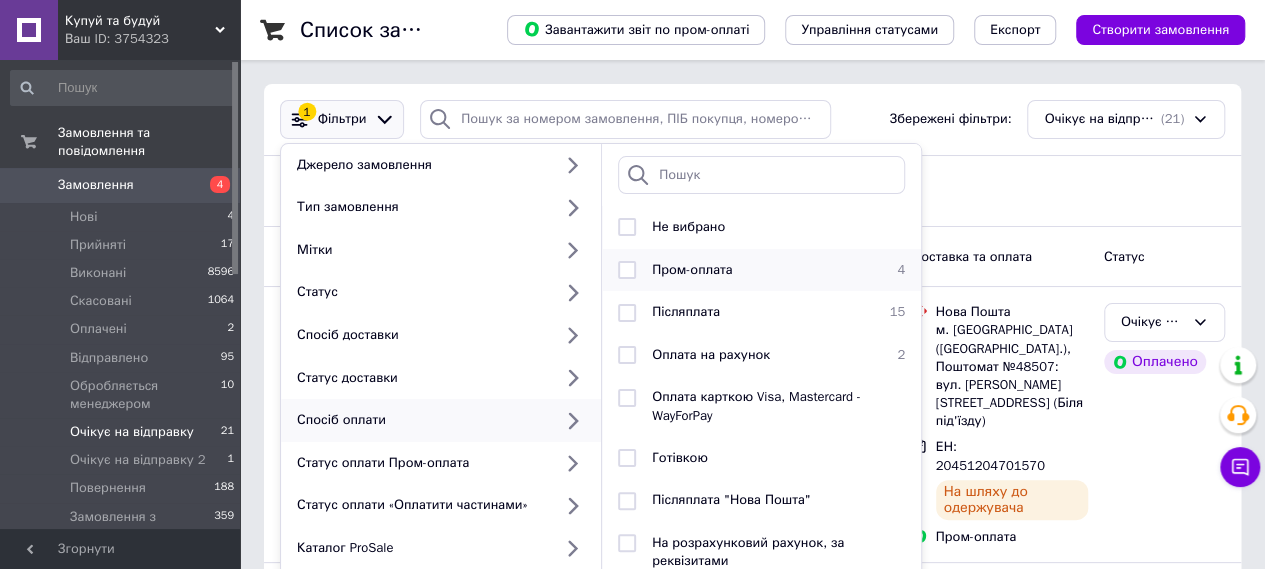 click at bounding box center (627, 270) 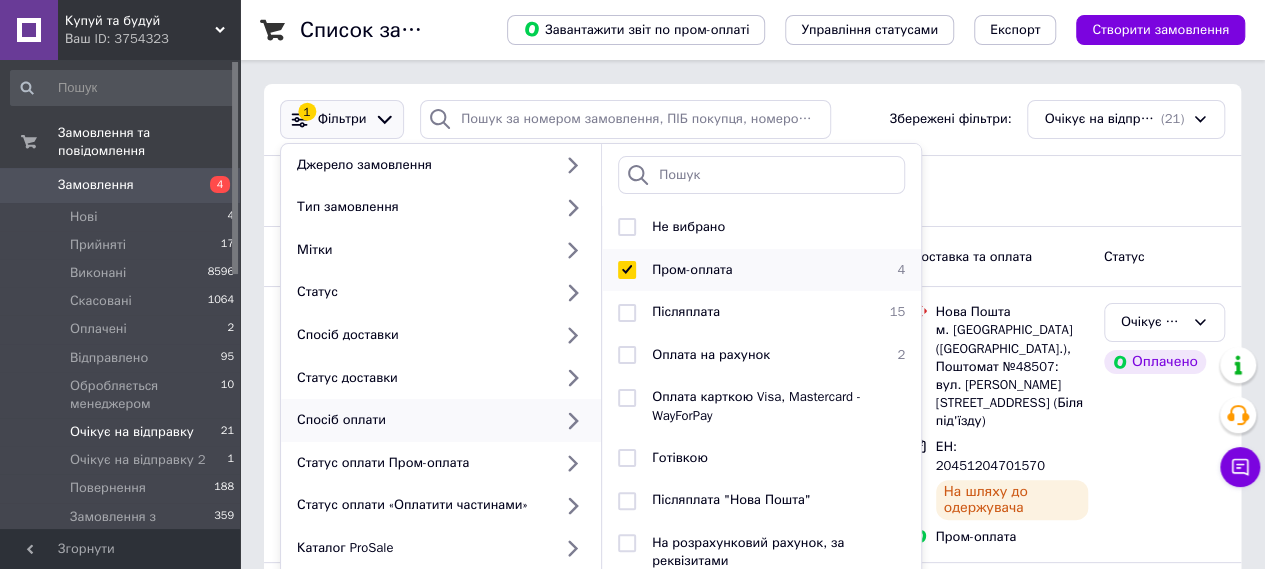 checkbox on "true" 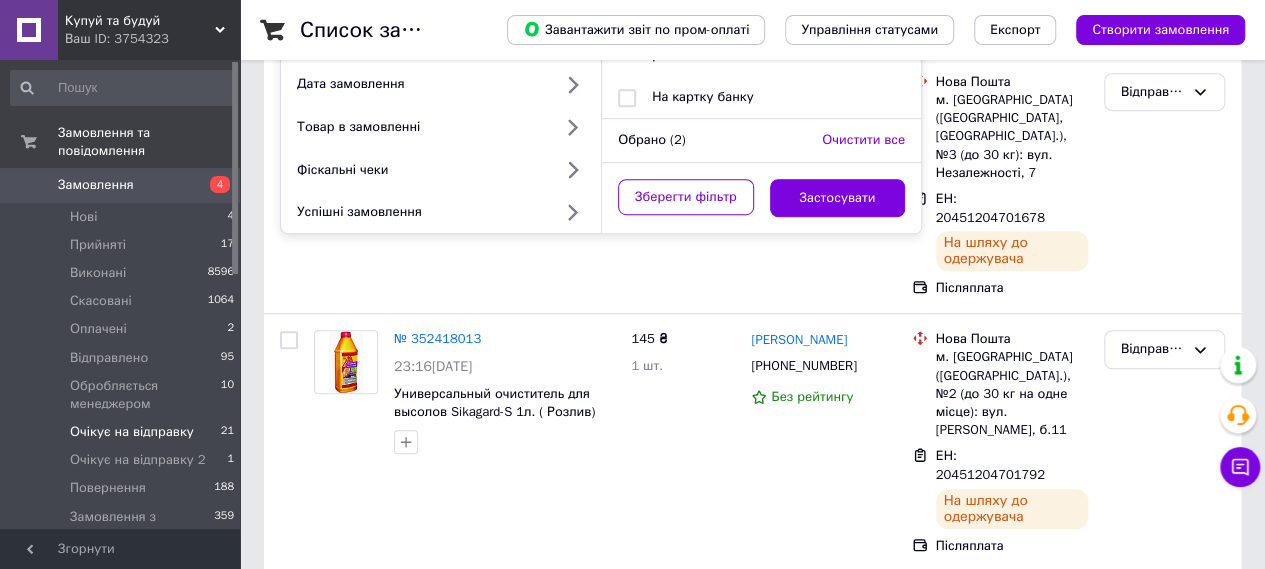 scroll, scrollTop: 518, scrollLeft: 0, axis: vertical 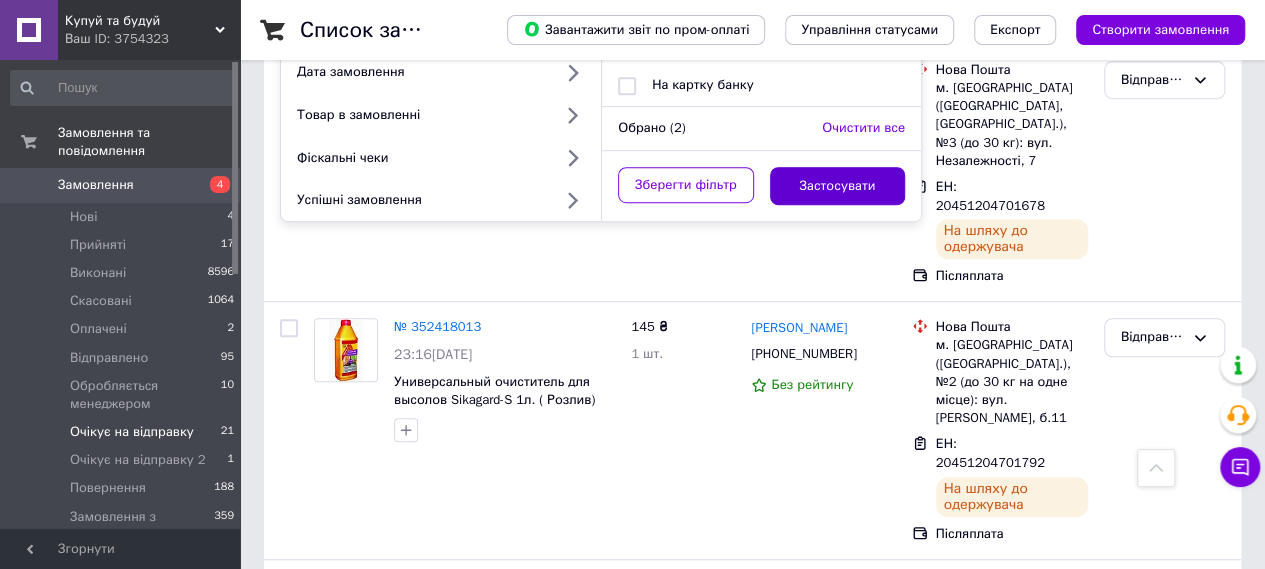 click on "Застосувати" at bounding box center [838, 186] 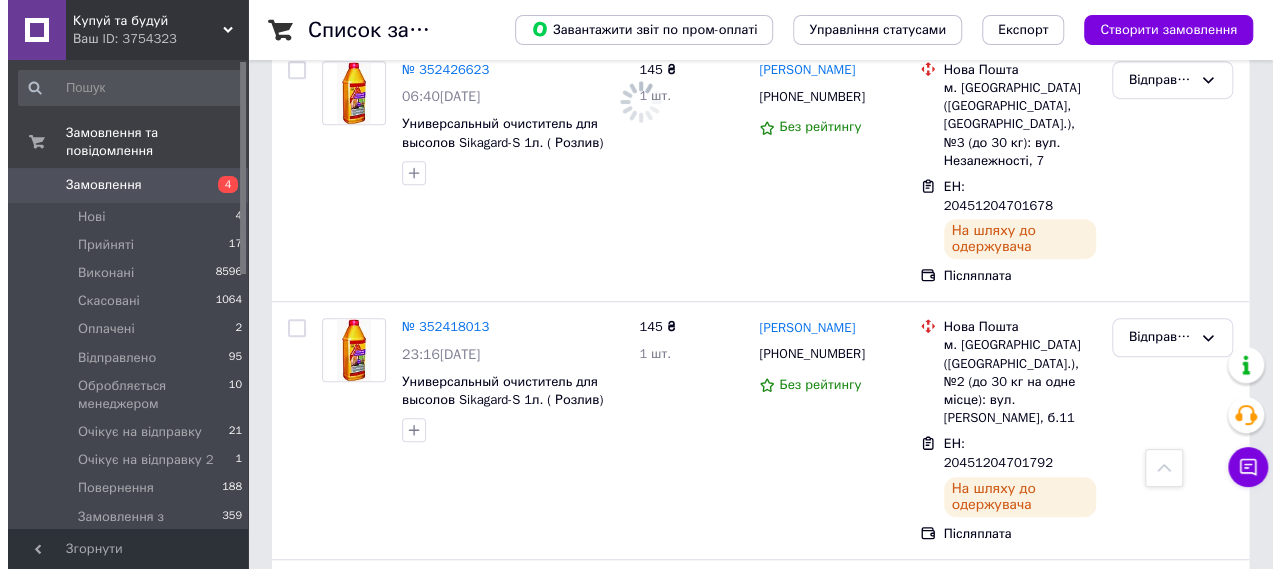 scroll, scrollTop: 0, scrollLeft: 0, axis: both 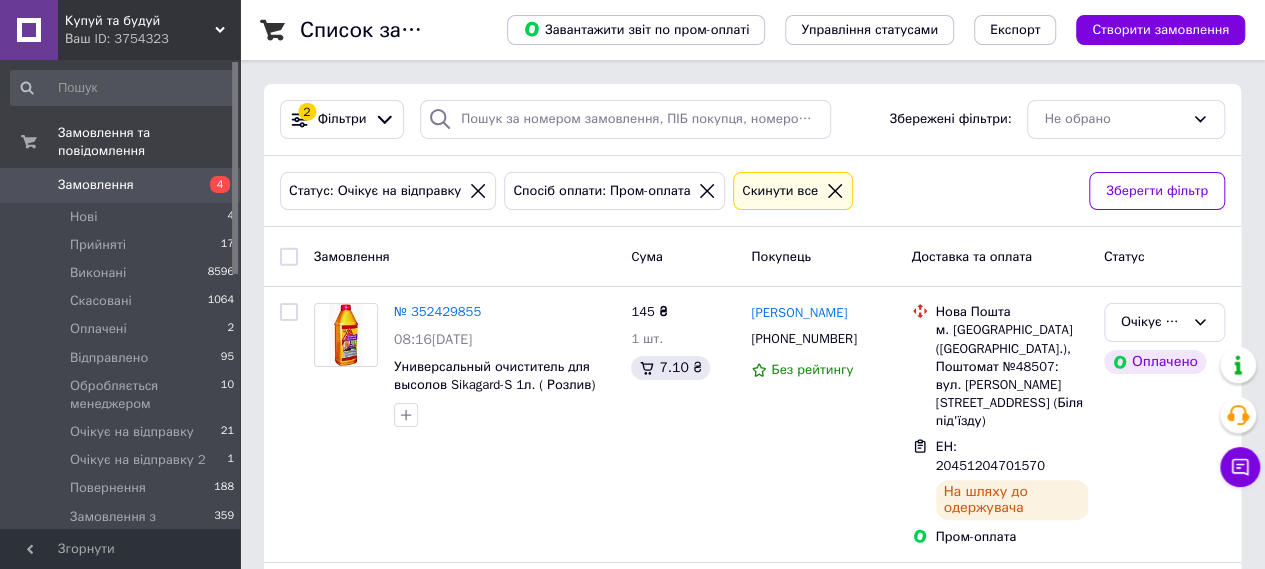 click at bounding box center (289, 257) 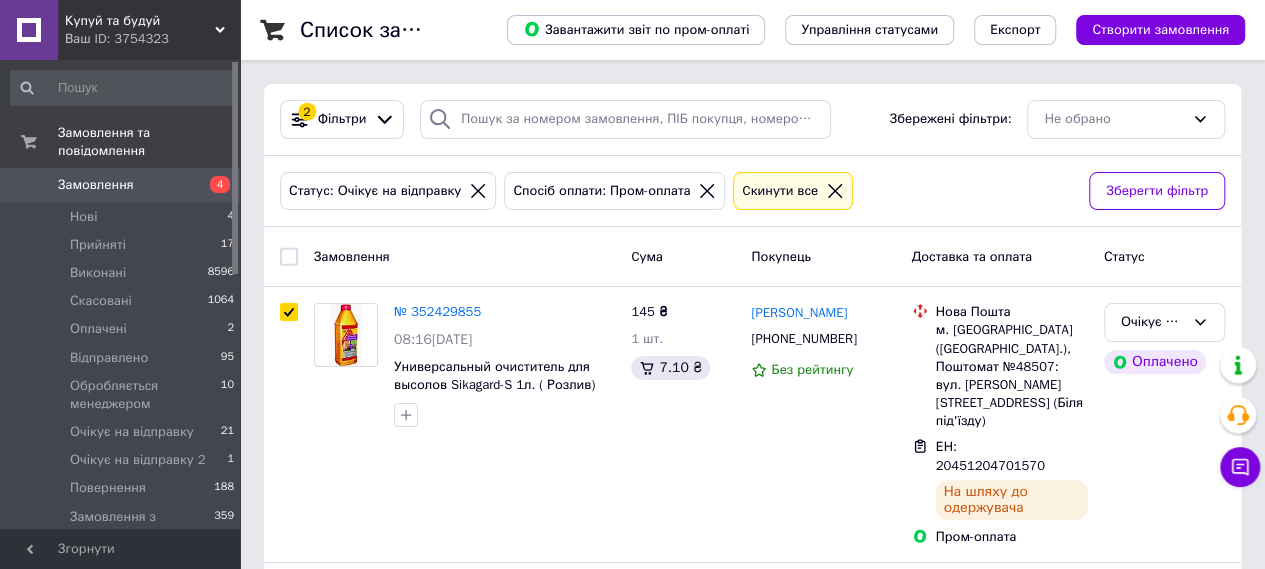 checkbox on "true" 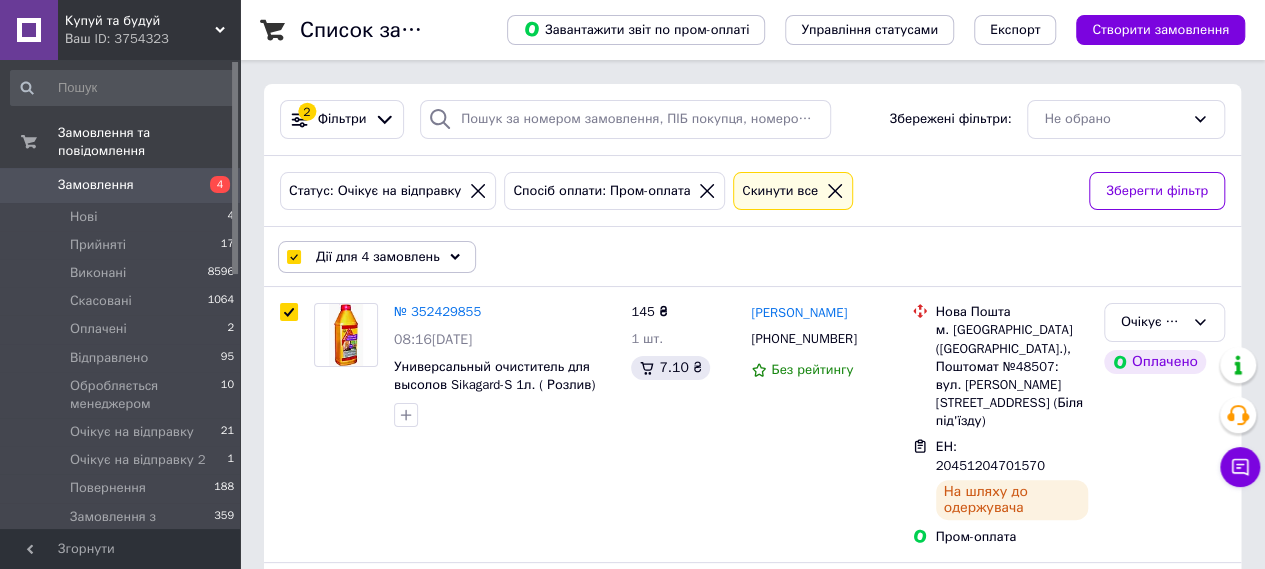 click on "Дії для 4 замовлень" at bounding box center [378, 257] 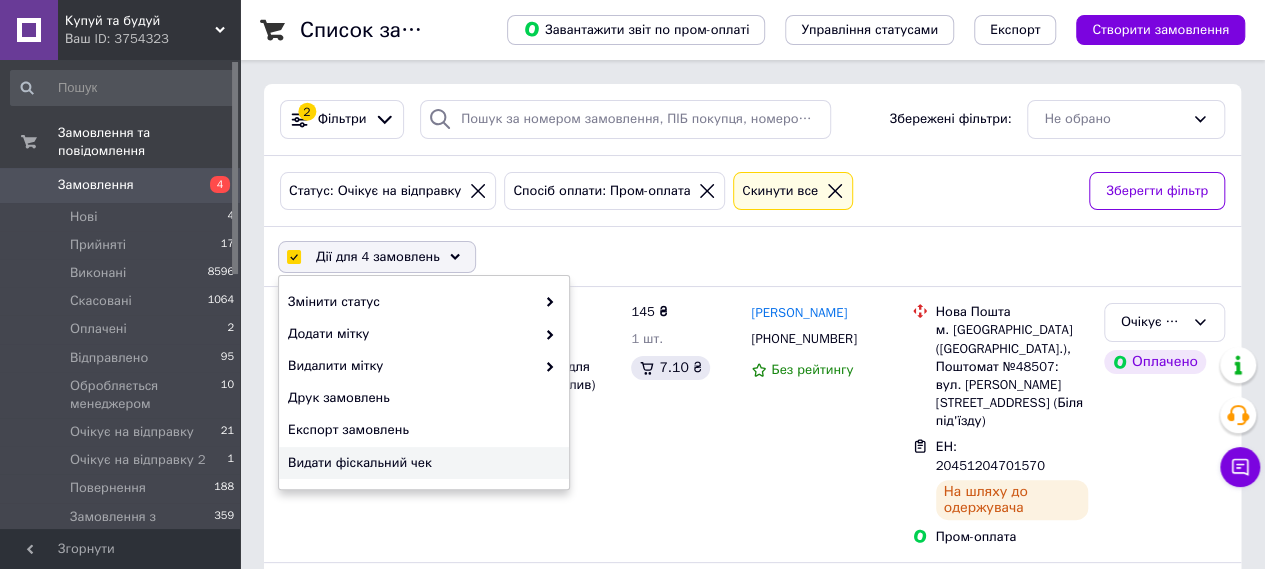 click on "Видати фіскальний чек" at bounding box center [421, 463] 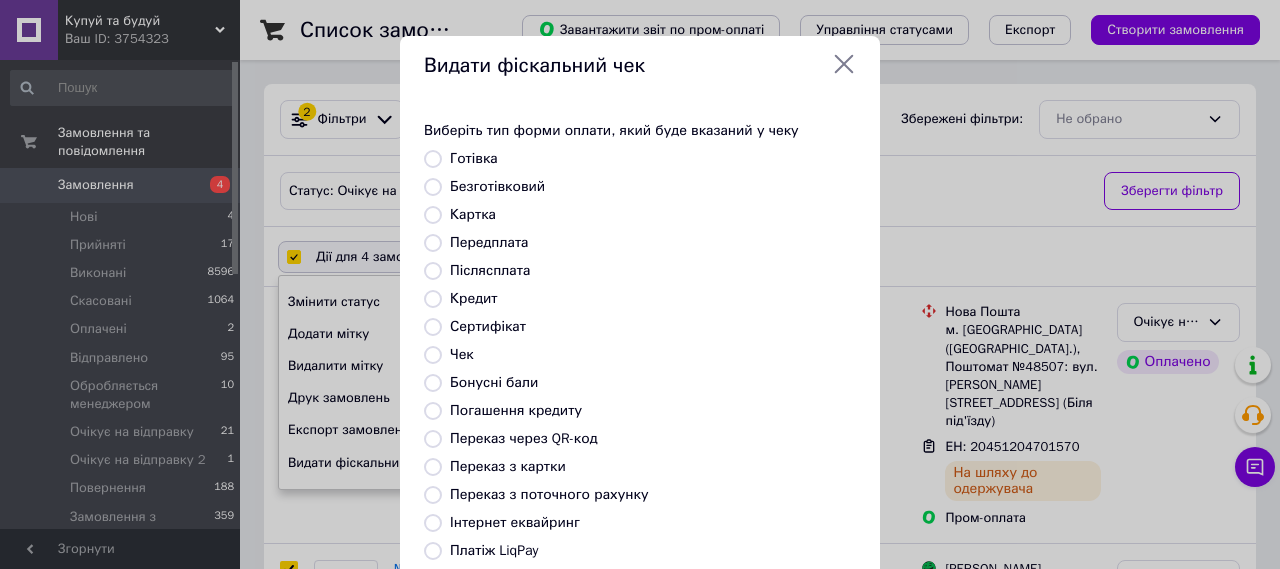 click on "Готівка" at bounding box center (433, 159) 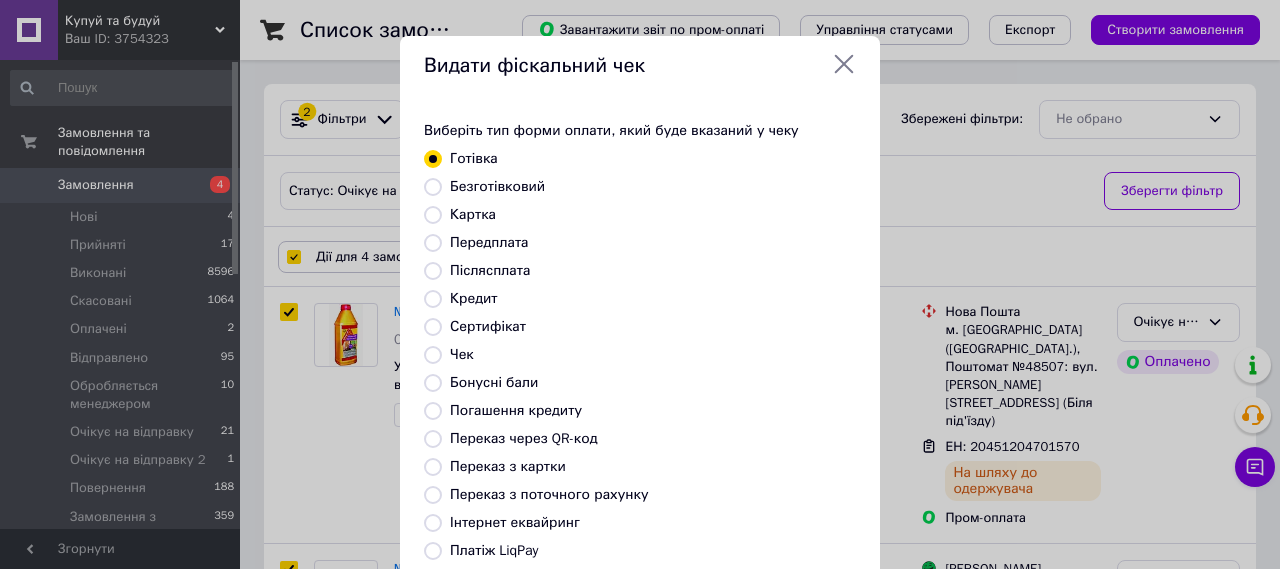 click on "Платіж NovaPay" at bounding box center [433, 635] 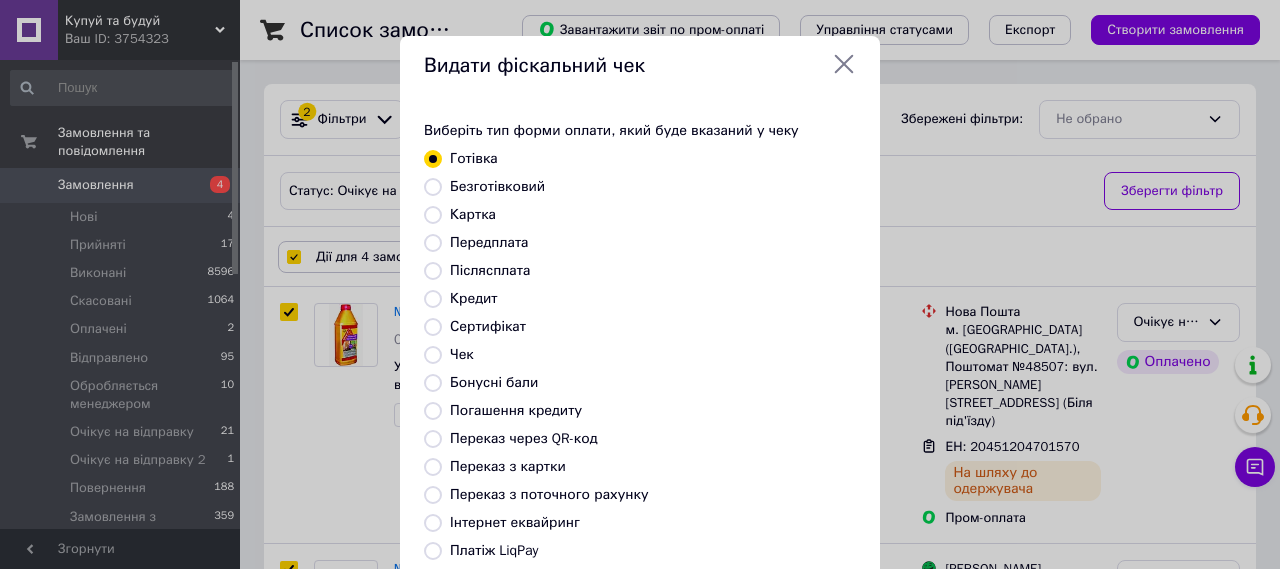 radio on "true" 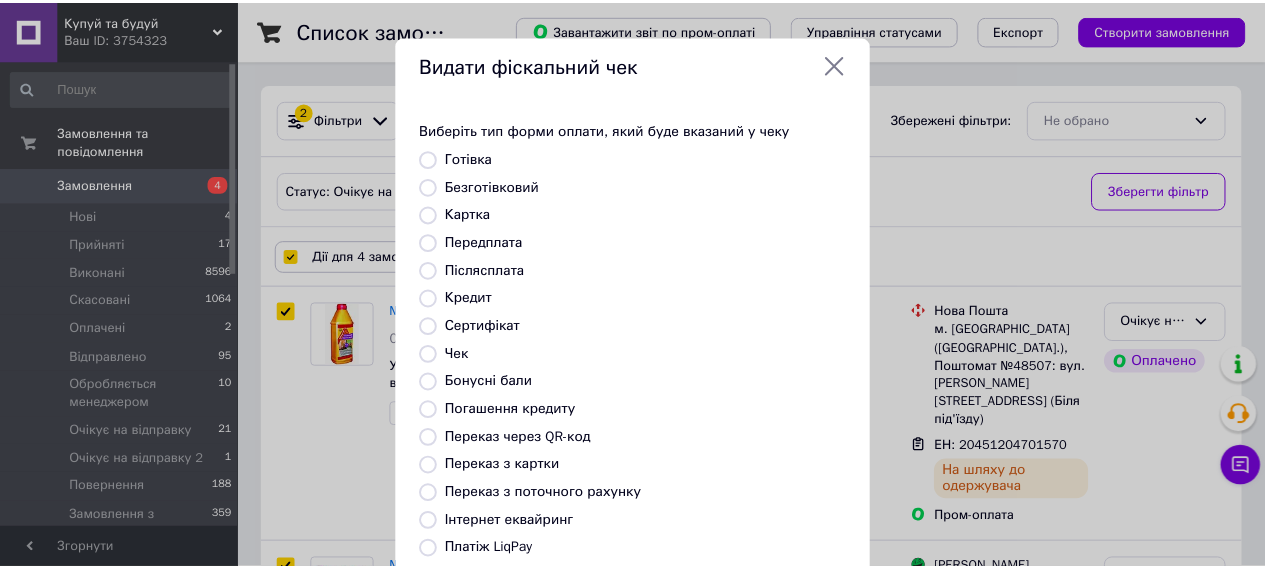 scroll, scrollTop: 201, scrollLeft: 0, axis: vertical 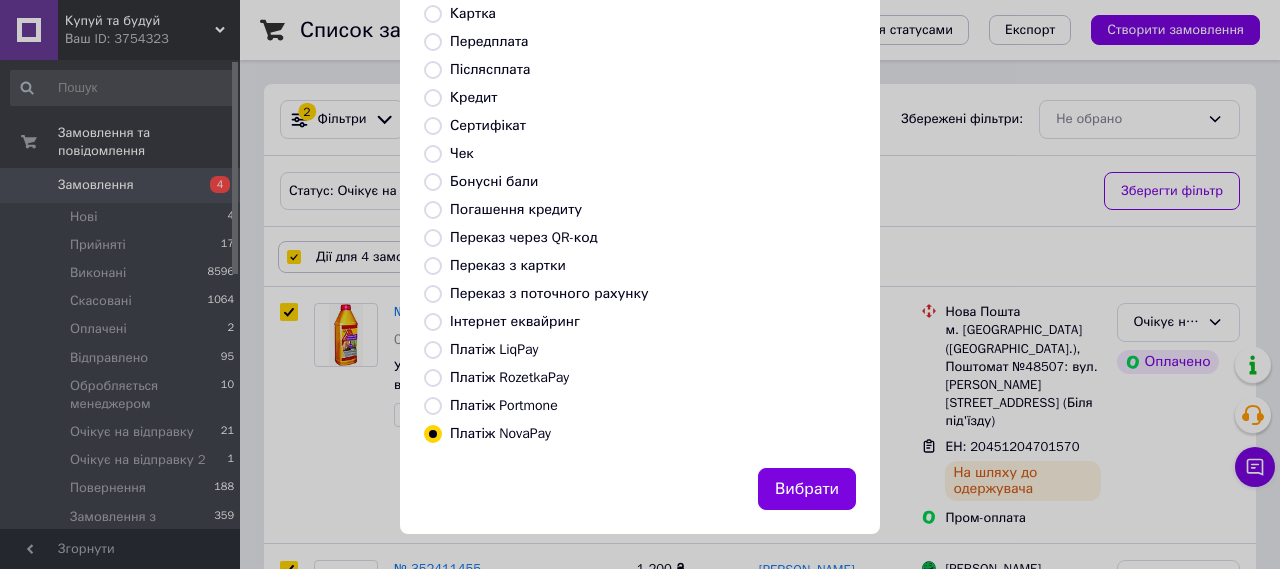 click on "Платіж Portmone" at bounding box center (433, 406) 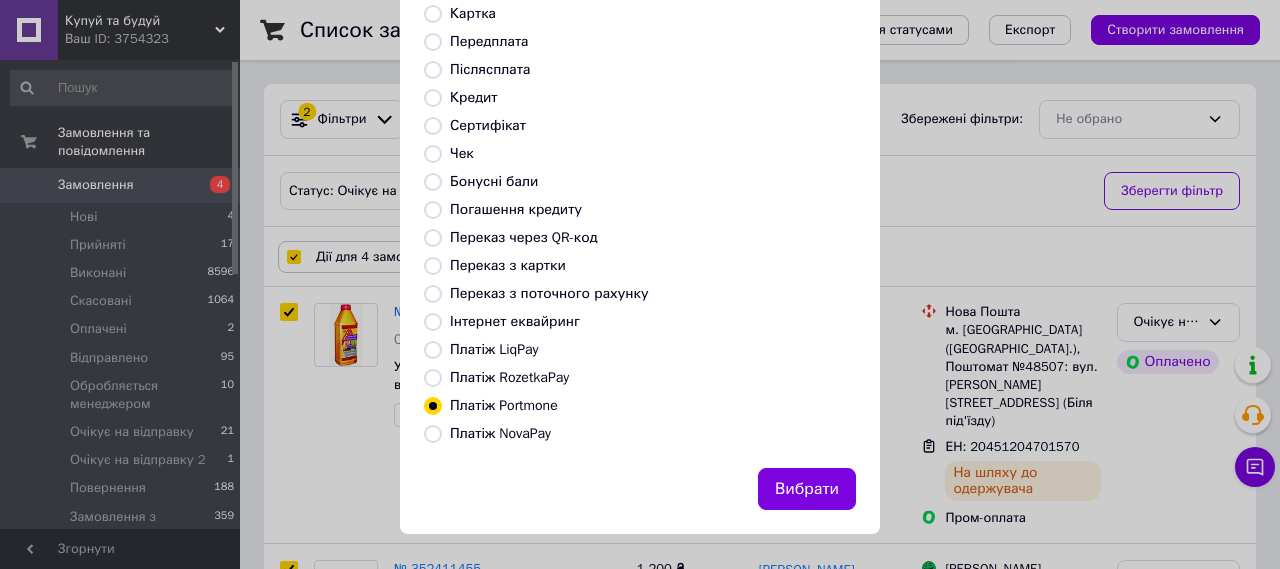 click on "Платіж RozetkaPay" at bounding box center (433, 378) 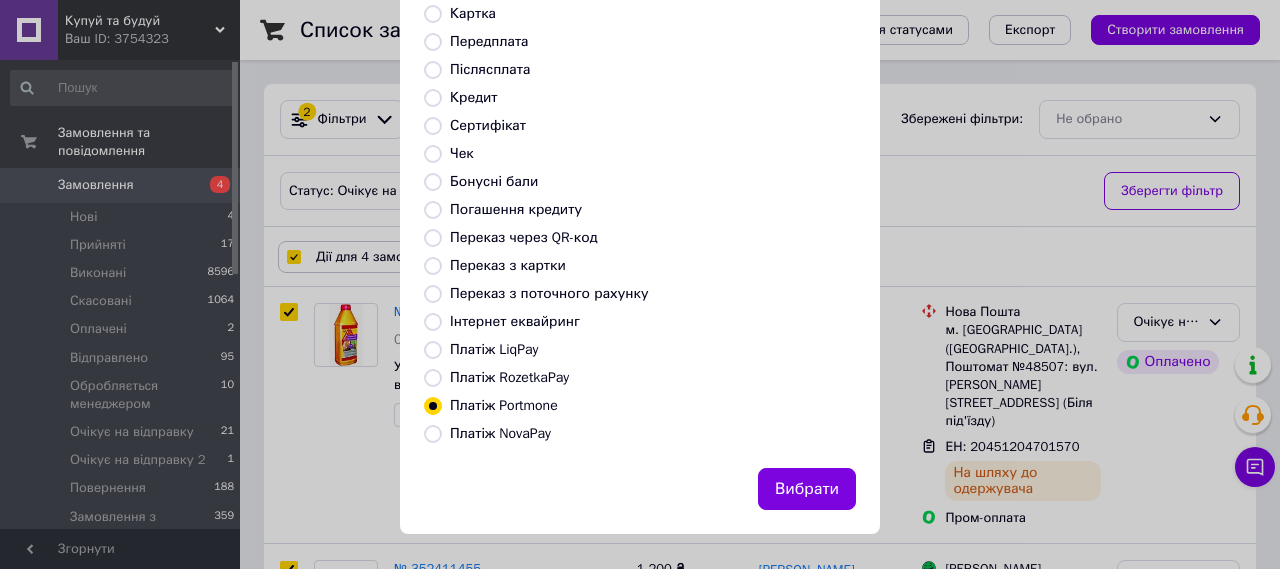 radio on "true" 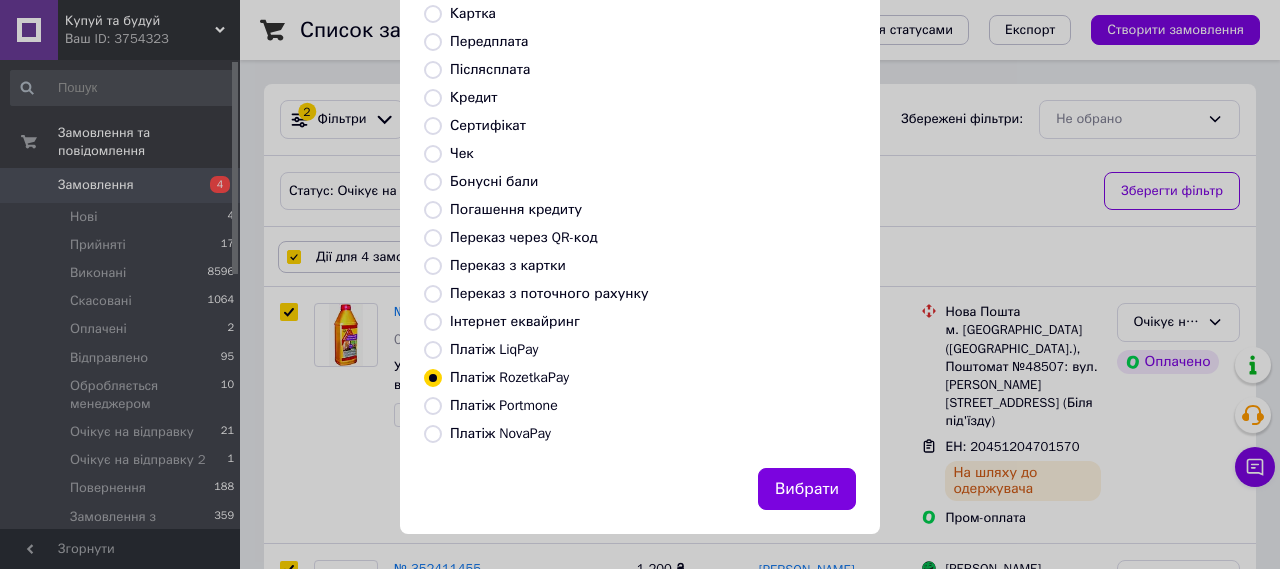 click on "Виберіть тип форми оплати, який буде вказаний у чеку Готівка Безготівковий Картка Передплата Післясплата Кредит Сертифікат Чек Бонусні бали Погашення кредиту Переказ через QR-код Переказ з картки Переказ з поточного рахунку Інтернет еквайринг Платіж LiqPay Платіж RozetkaPay Платіж Portmone Платіж NovaPay" at bounding box center (640, 182) 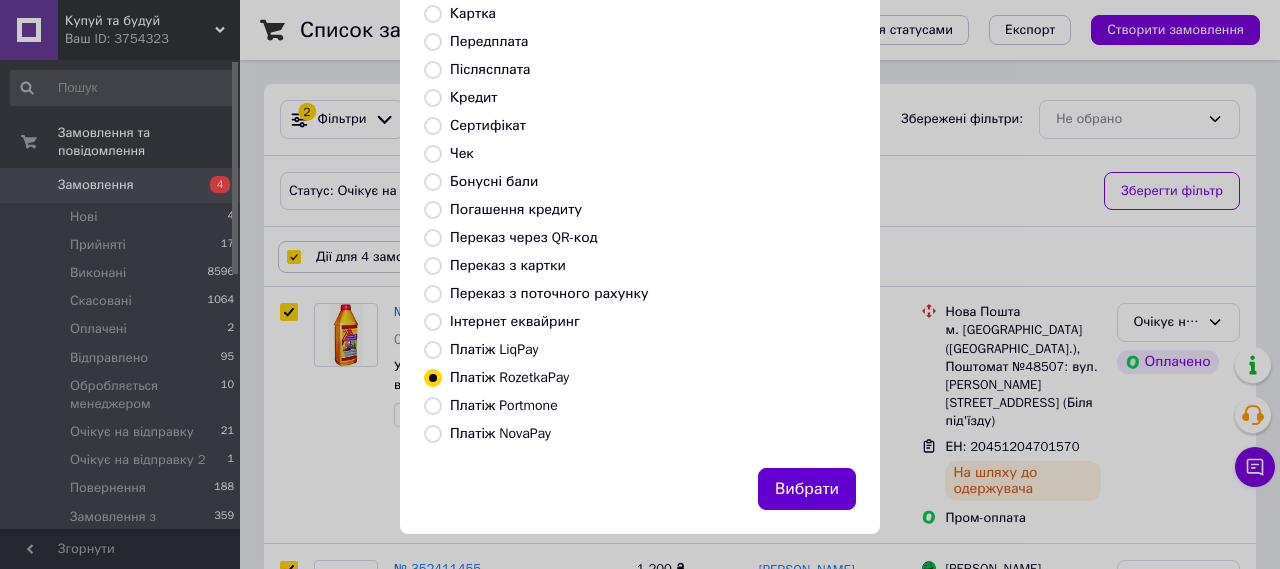click on "Вибрати" at bounding box center [807, 489] 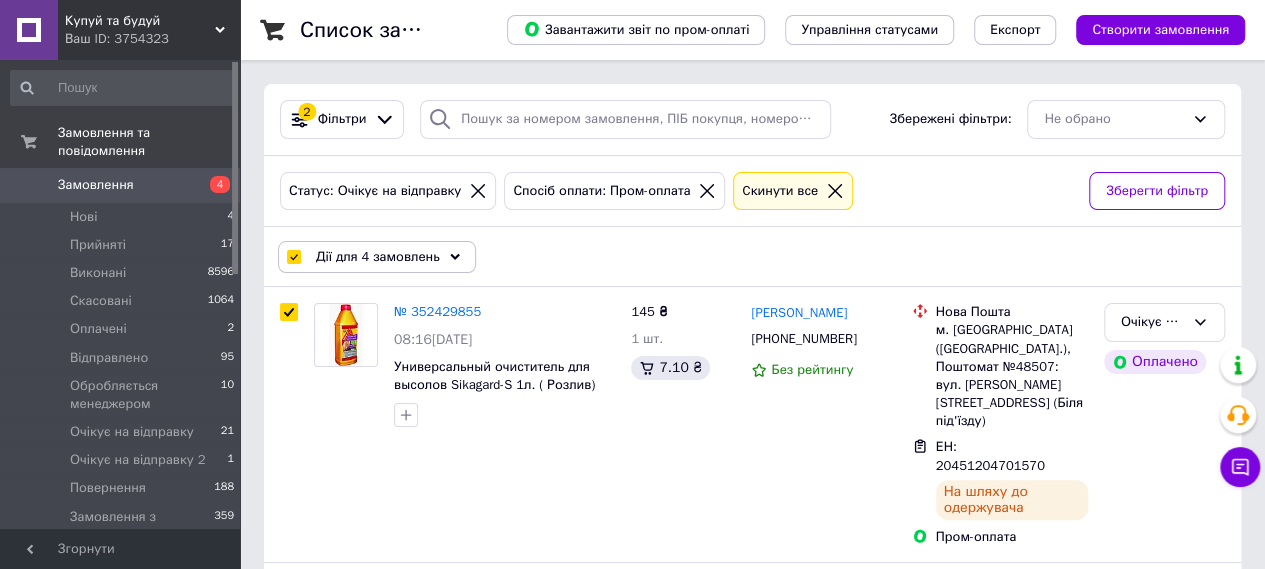 click on "Дії для 4 замовлень" at bounding box center (378, 257) 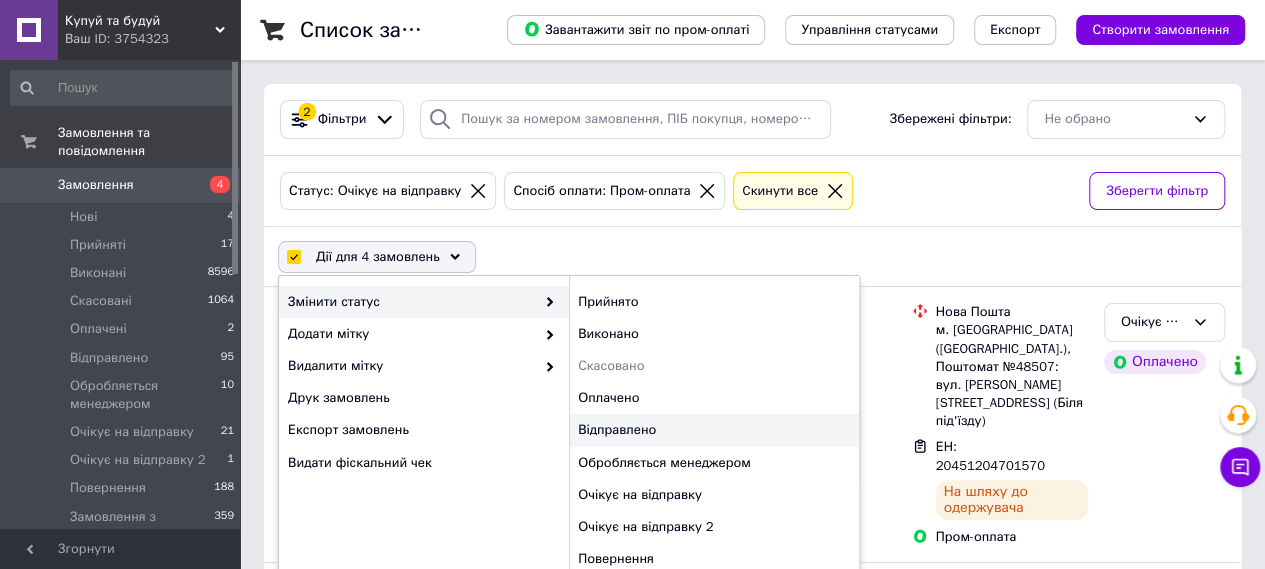 click on "Відправлено" at bounding box center (714, 430) 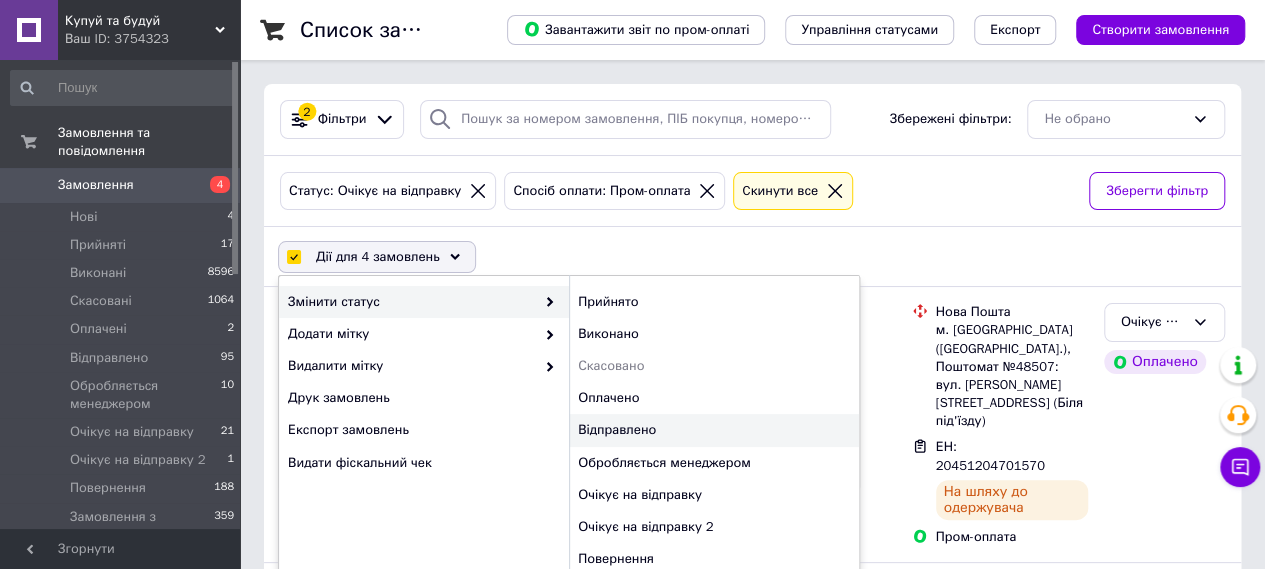 checkbox on "false" 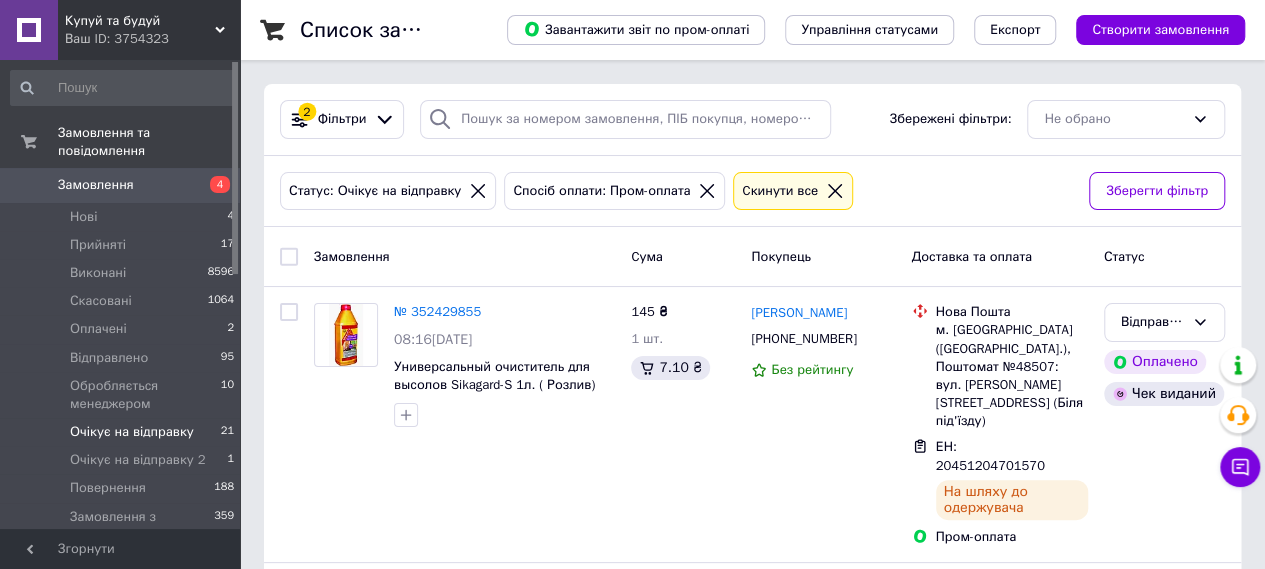 click on "Очікує на відправку" at bounding box center [132, 432] 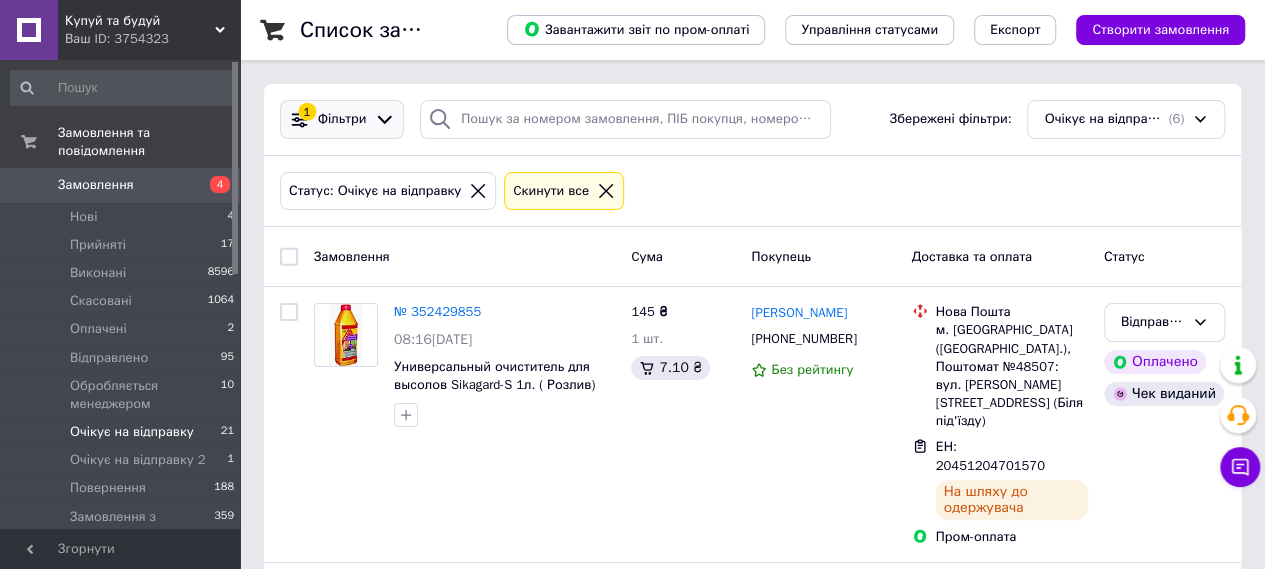 click 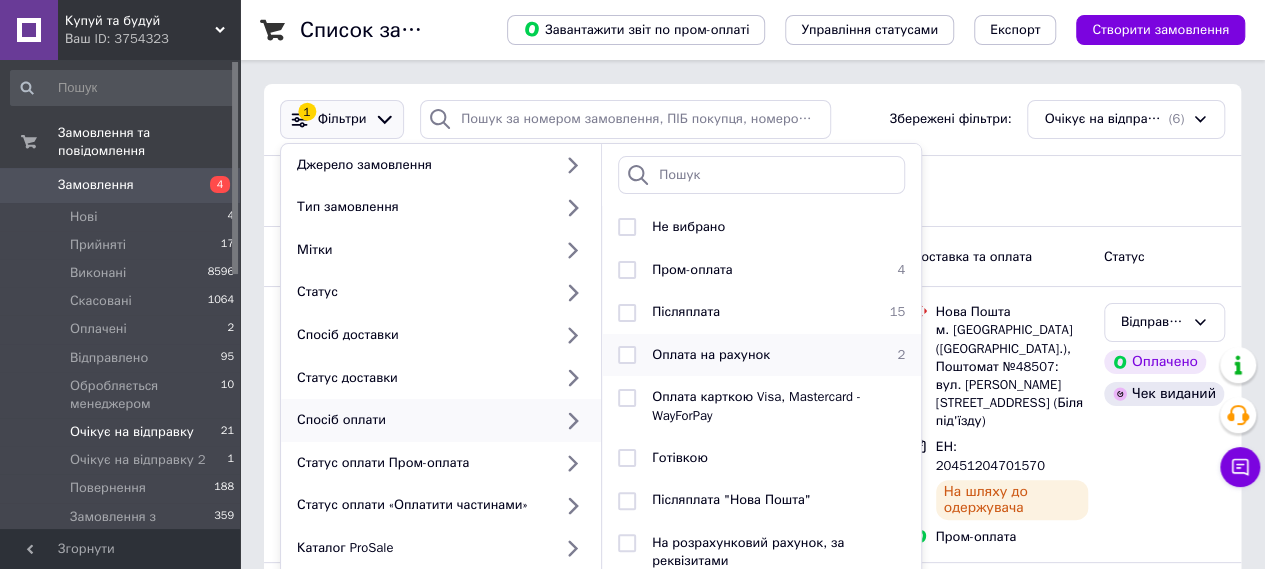 click at bounding box center (627, 355) 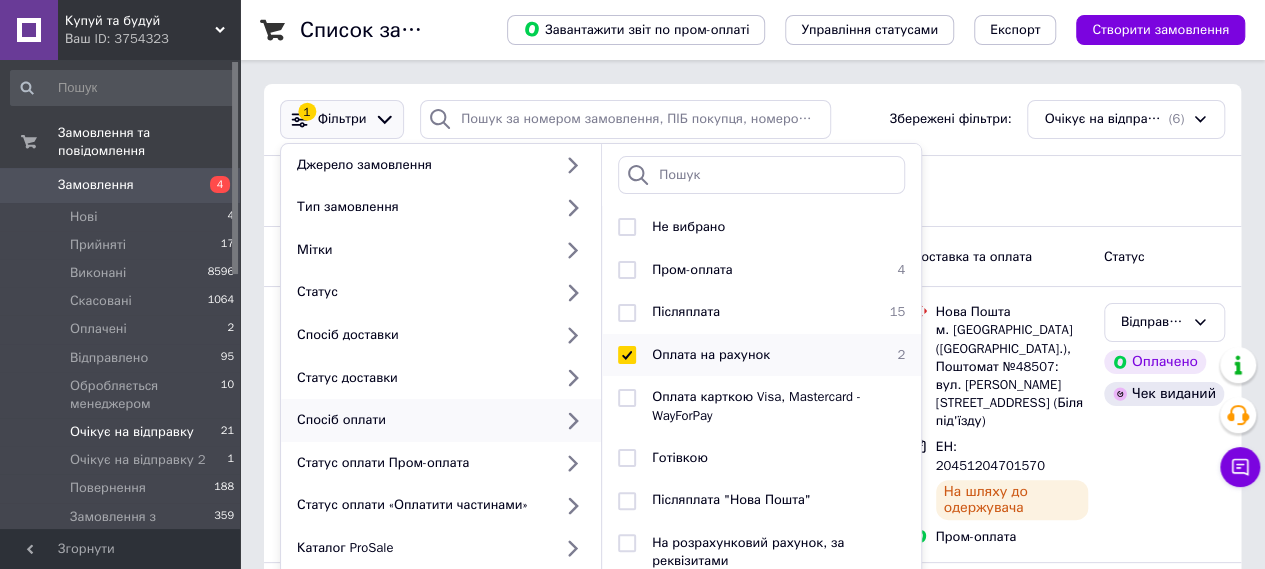 checkbox on "true" 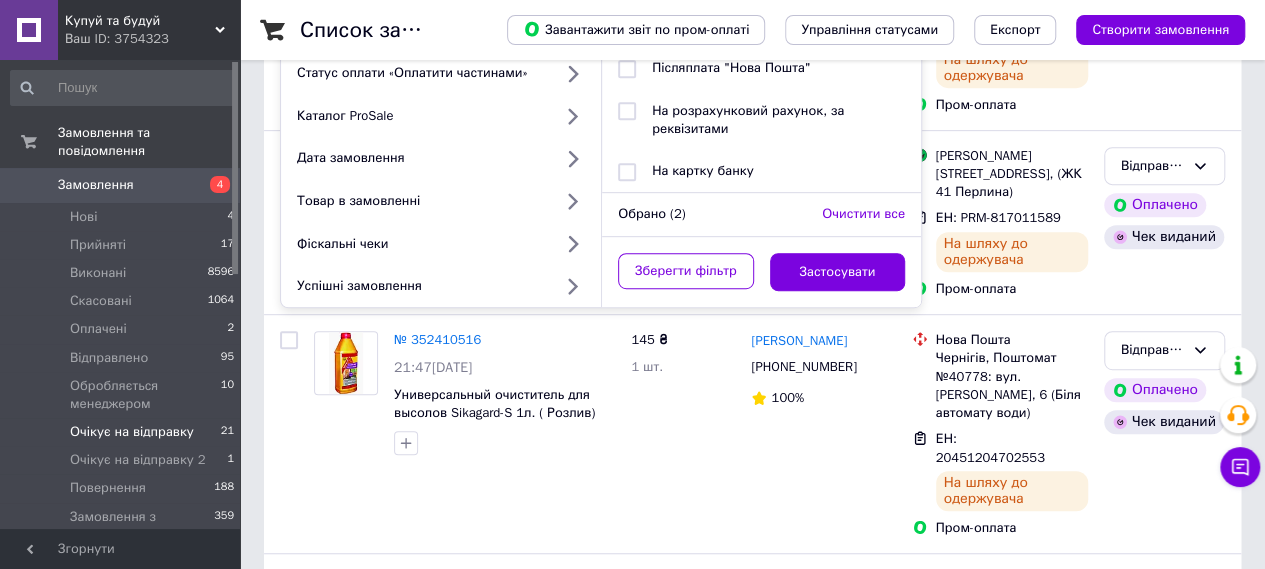 scroll, scrollTop: 536, scrollLeft: 0, axis: vertical 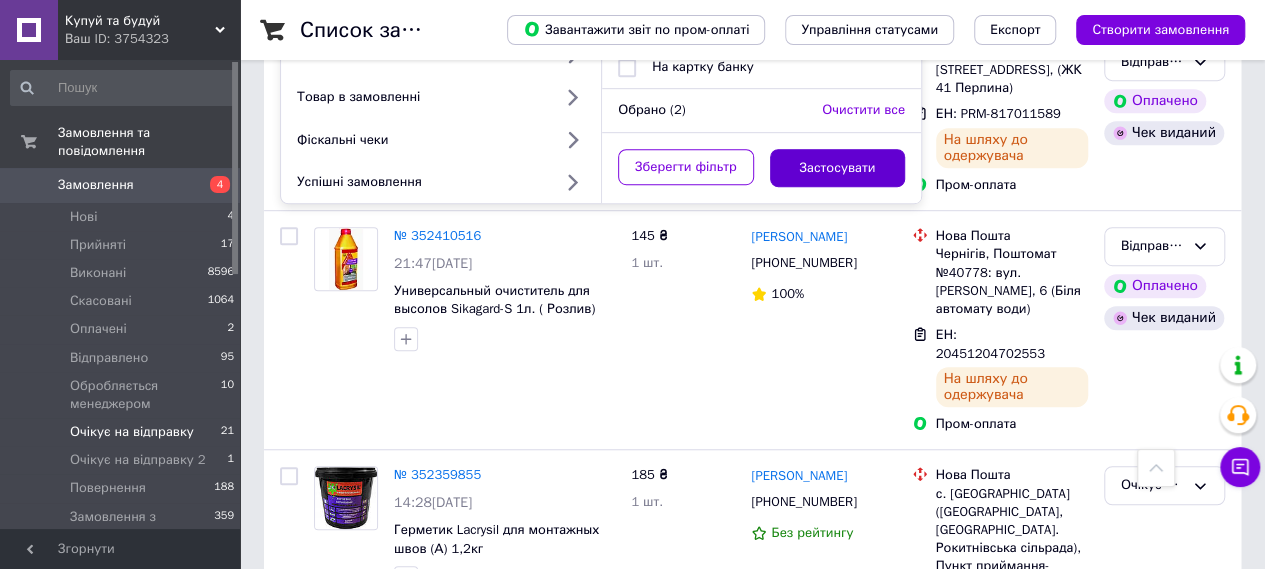 click on "Застосувати" at bounding box center [838, 168] 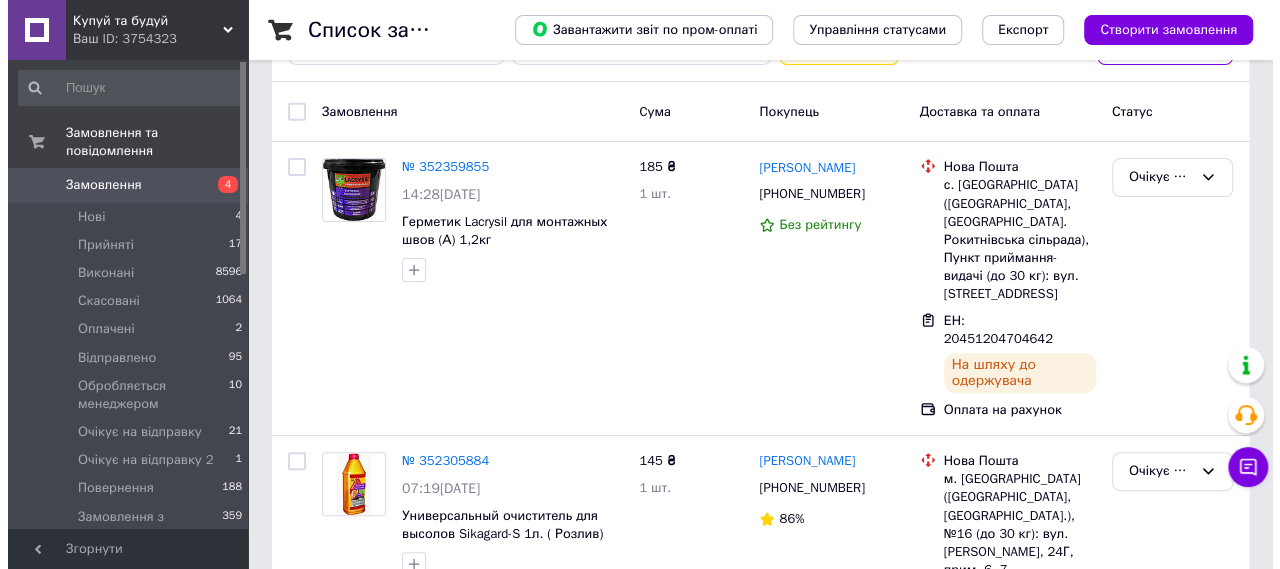 scroll, scrollTop: 63, scrollLeft: 0, axis: vertical 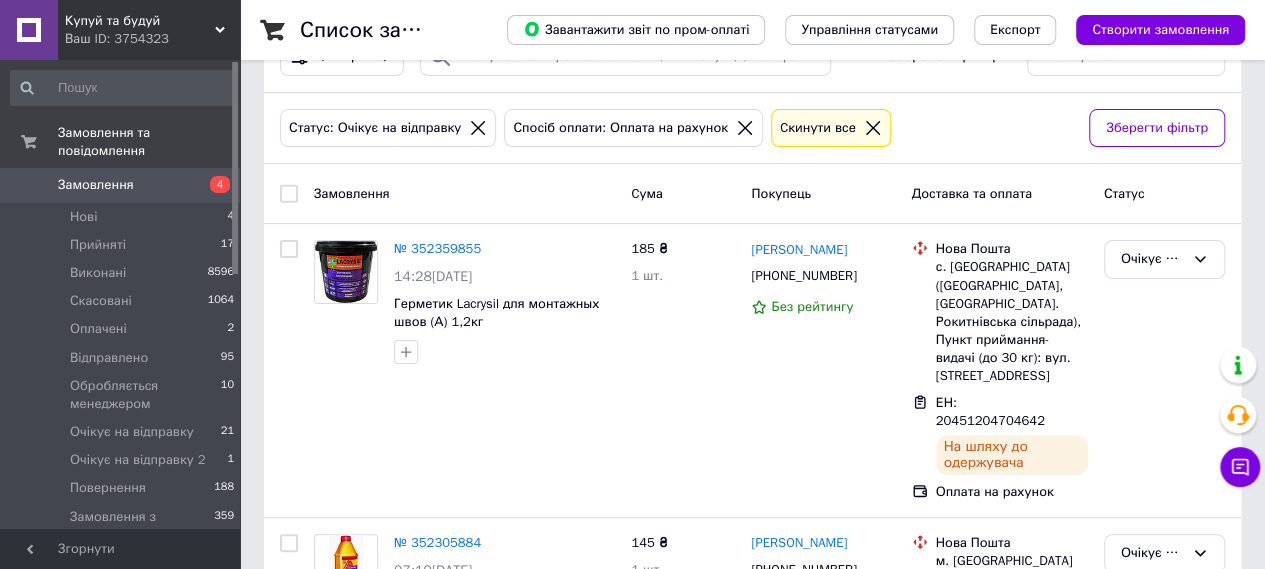 click at bounding box center [289, 194] 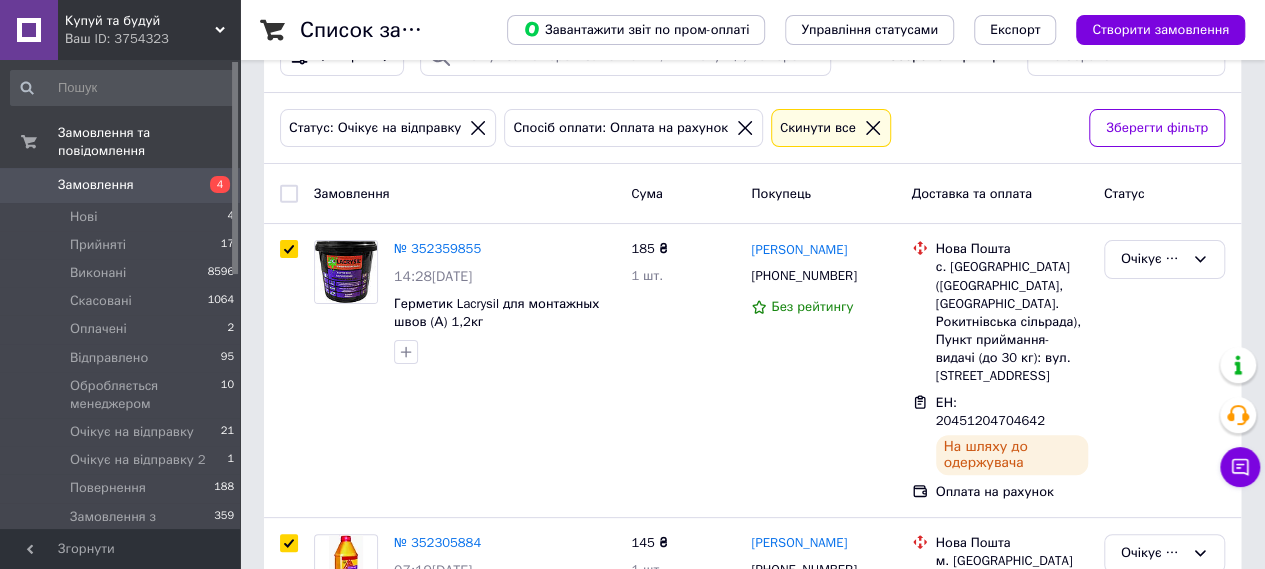 checkbox on "true" 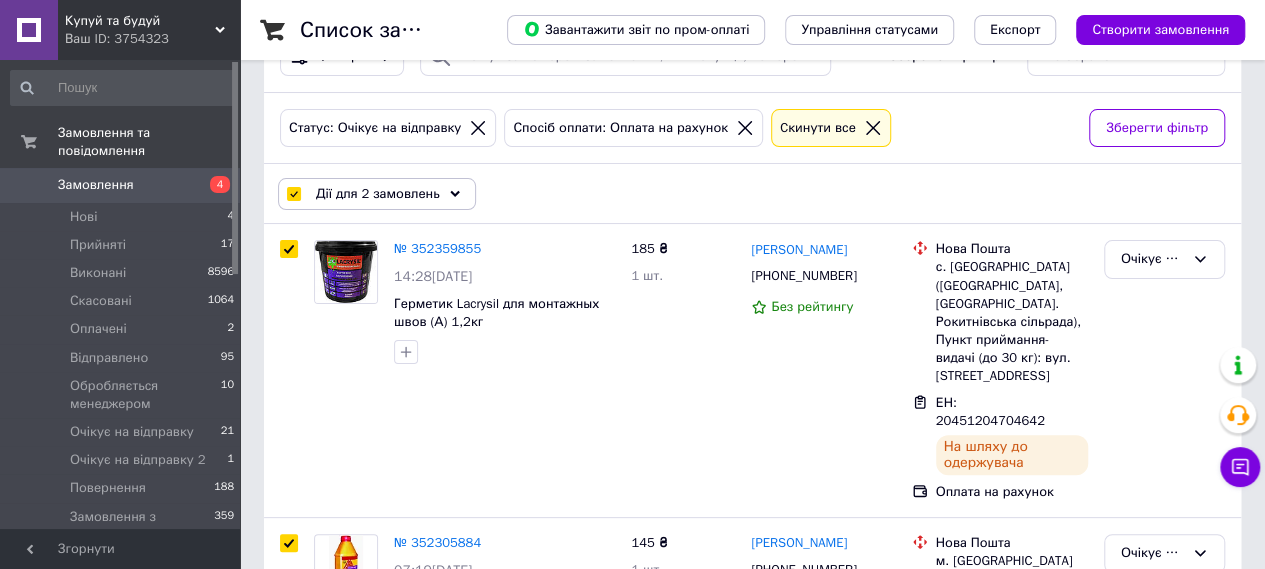 click on "Дії для 2 замовлень" at bounding box center (378, 194) 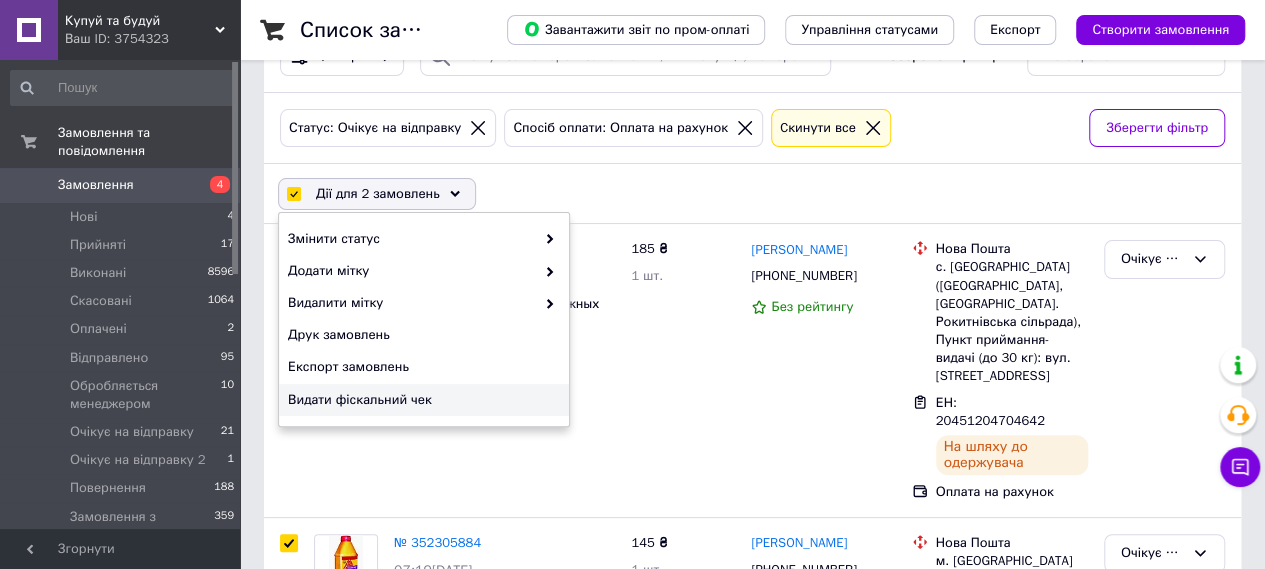 click on "Видати фіскальний чек" at bounding box center (421, 400) 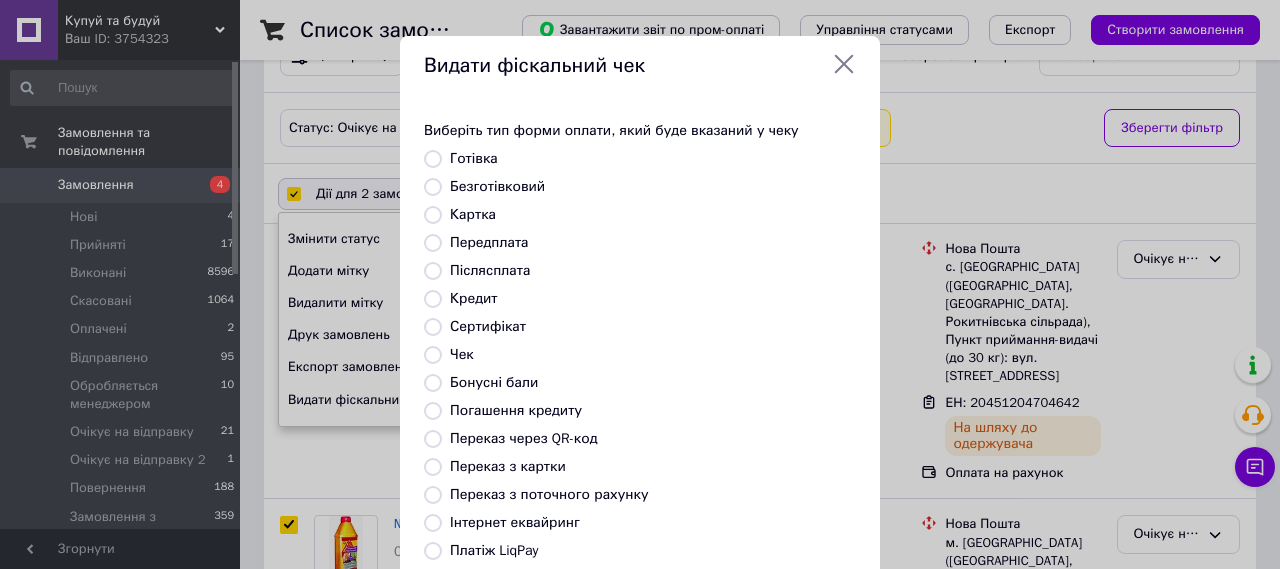 click at bounding box center [433, 187] 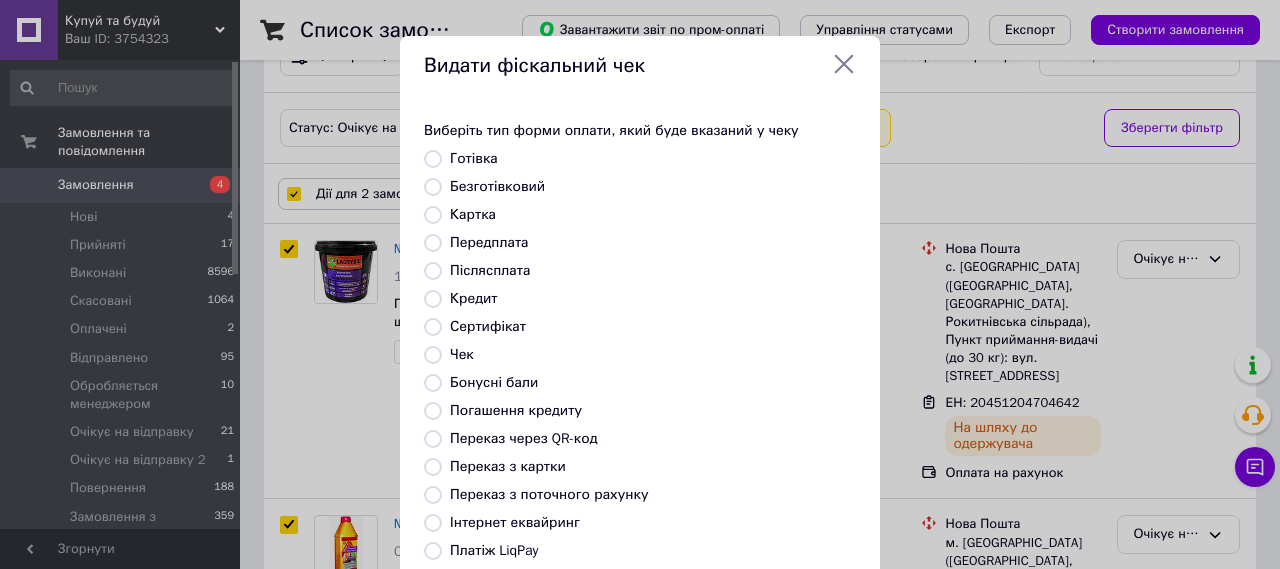 click on "Безготівковий" at bounding box center [433, 187] 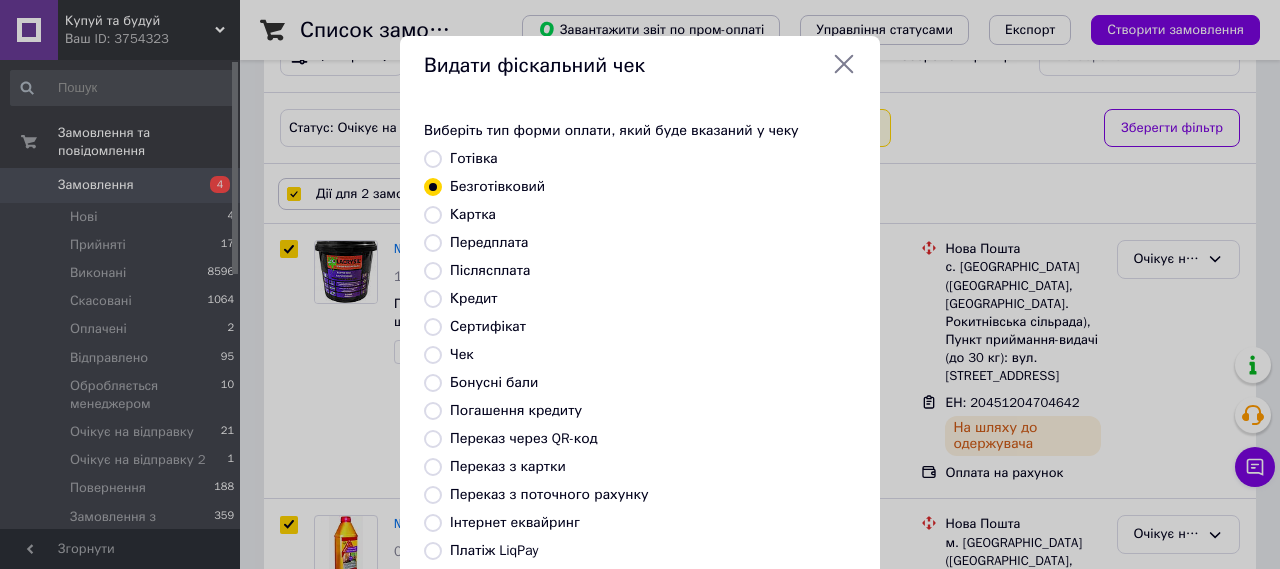 type 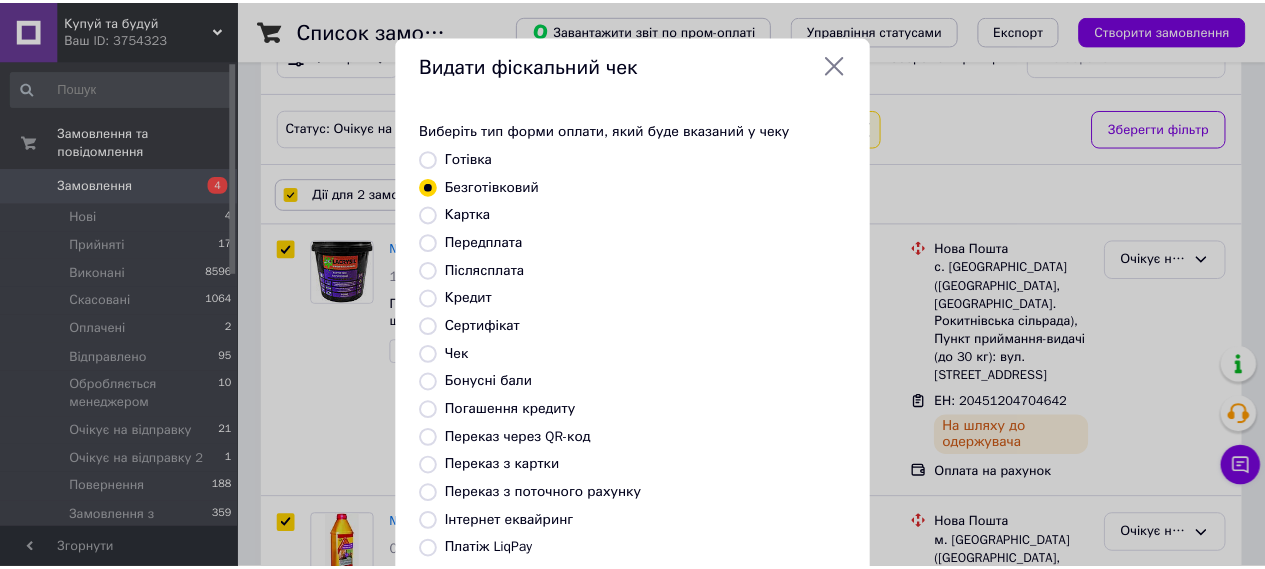 scroll, scrollTop: 201, scrollLeft: 0, axis: vertical 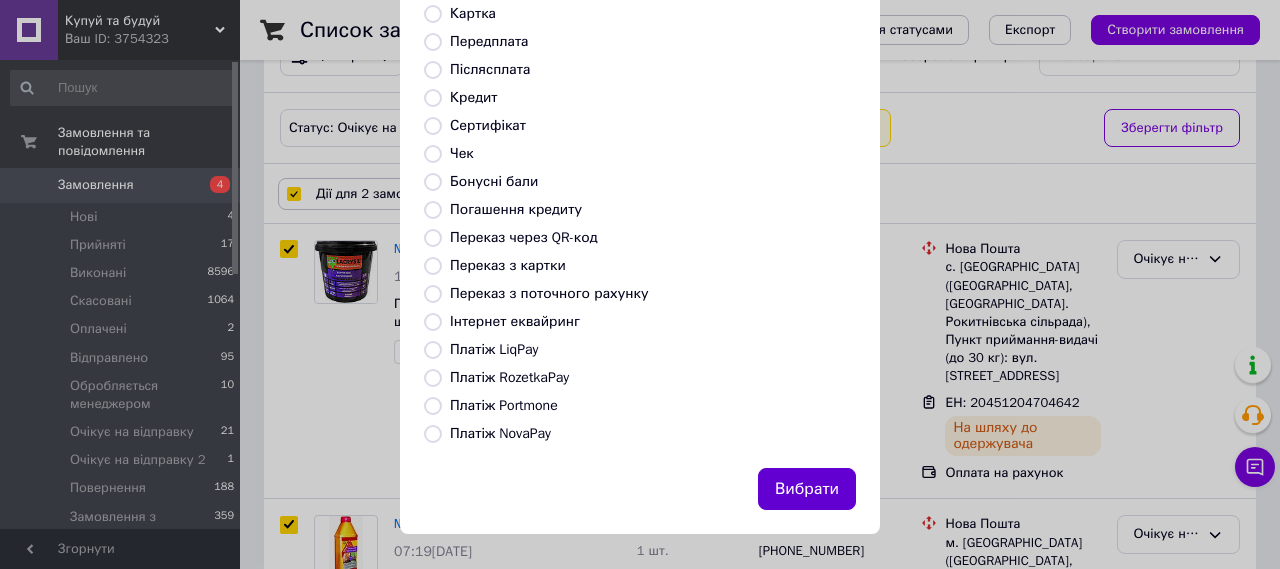 click on "Вибрати" at bounding box center (807, 489) 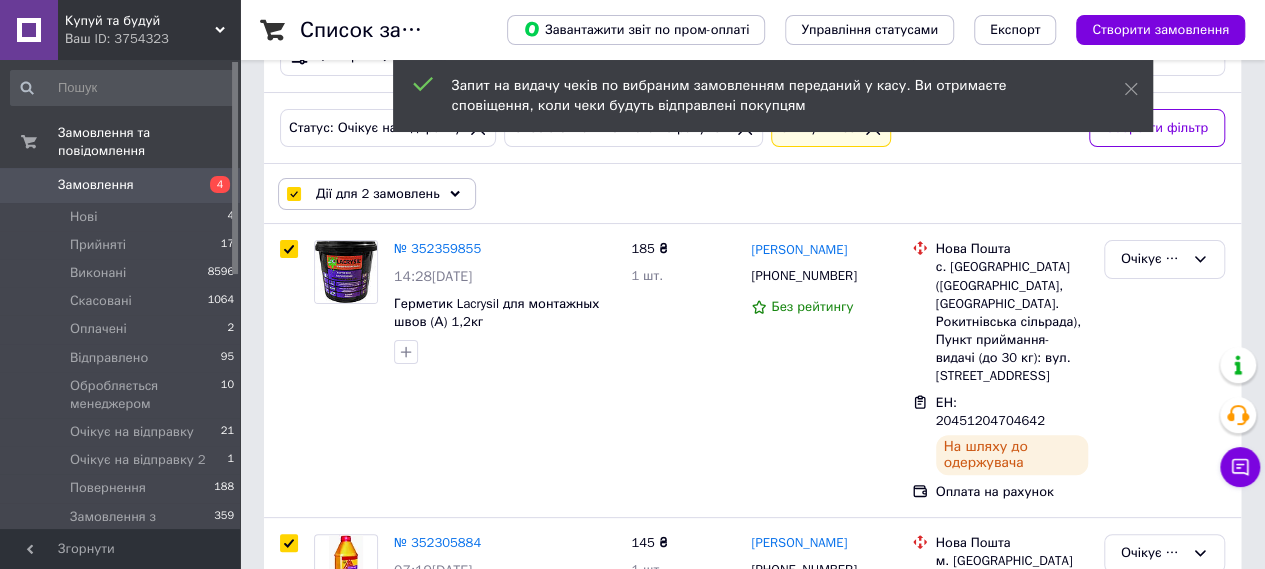 click on "Дії для 2 замовлень" at bounding box center (377, 194) 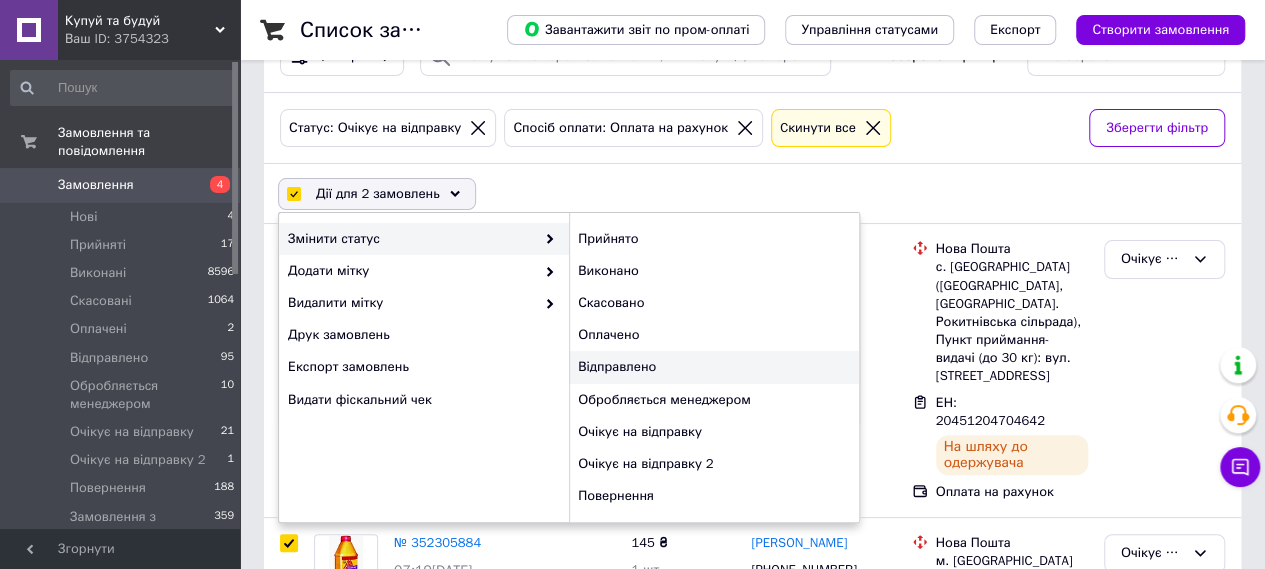click on "Відправлено" at bounding box center (714, 367) 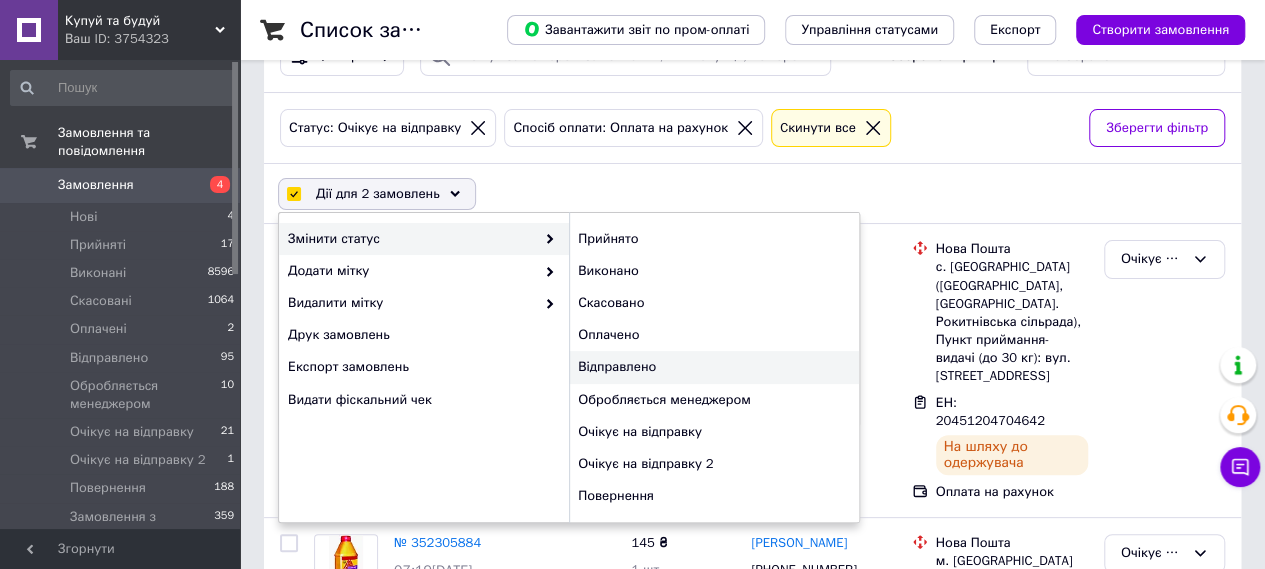 checkbox on "false" 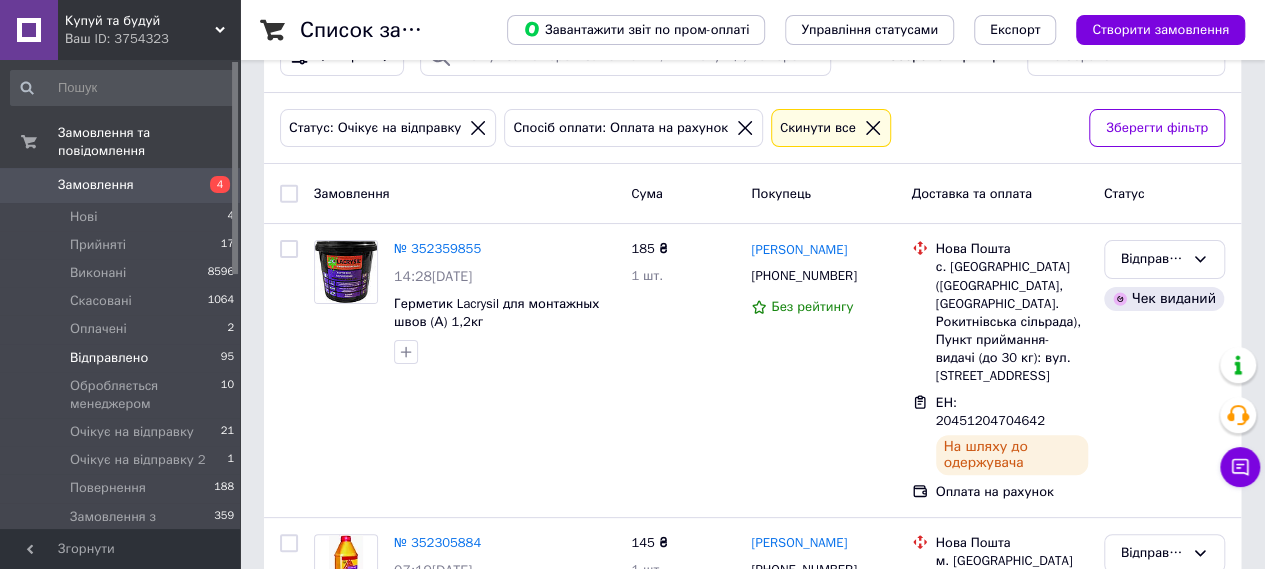 click on "Відправлено 95" at bounding box center (123, 358) 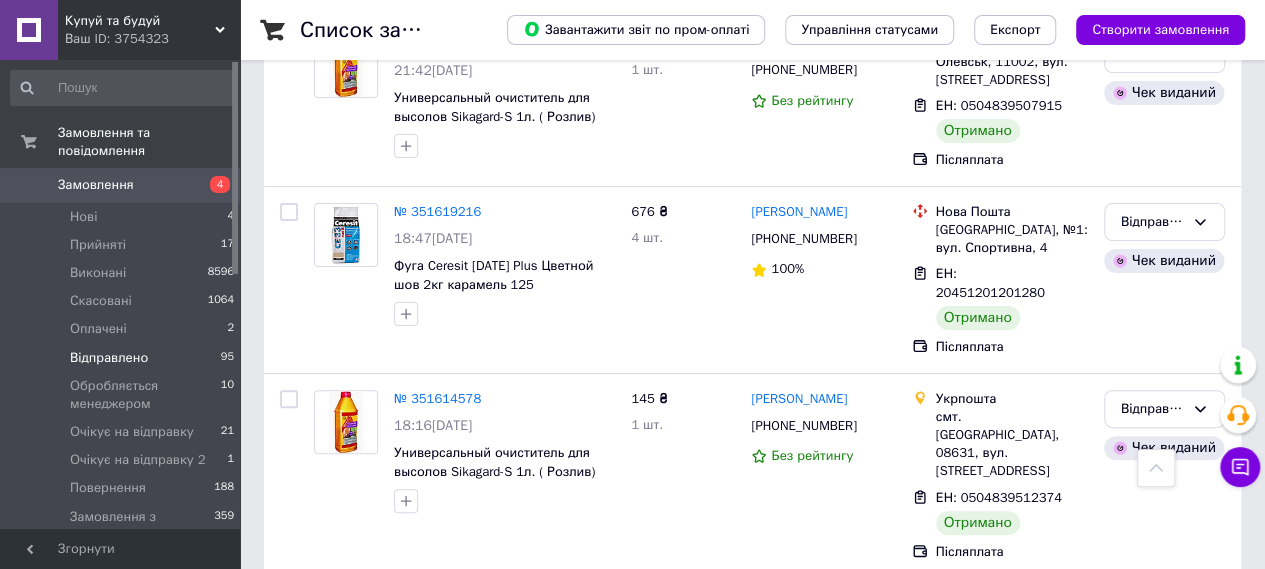 scroll, scrollTop: 19098, scrollLeft: 0, axis: vertical 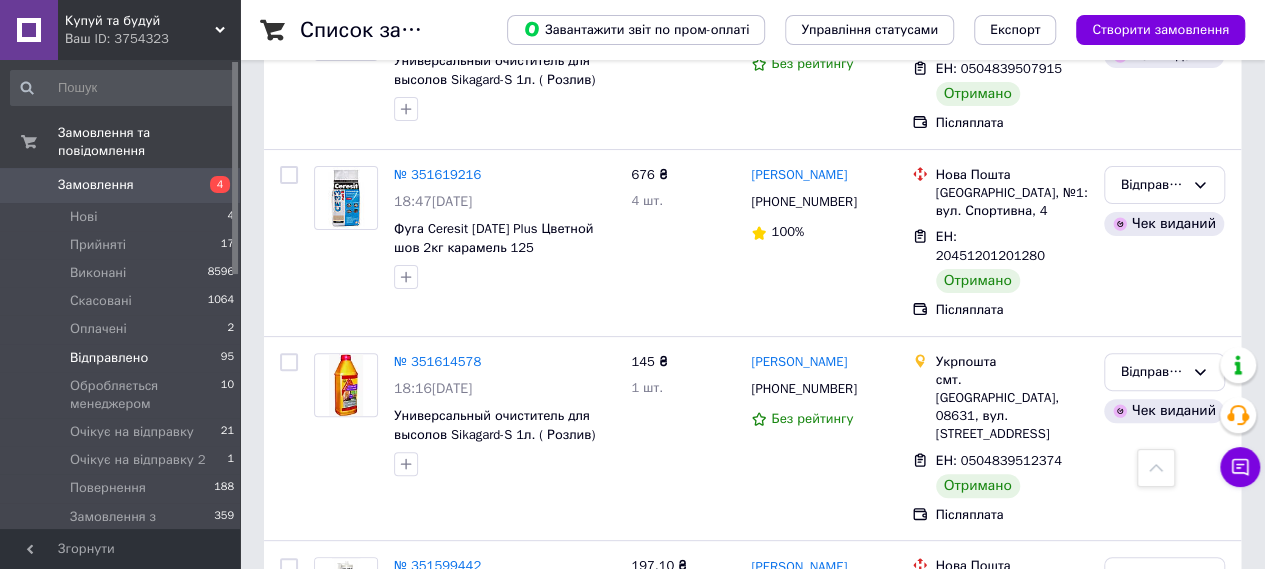 click on "Відправлено" at bounding box center [1164, 2402] 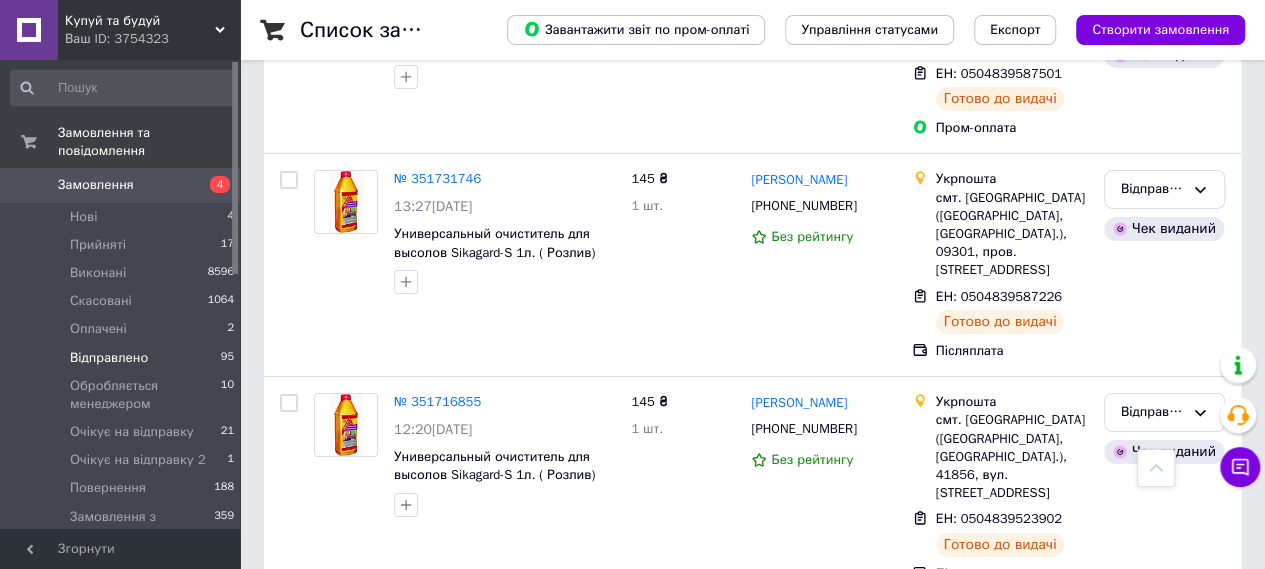 scroll, scrollTop: 19160, scrollLeft: 0, axis: vertical 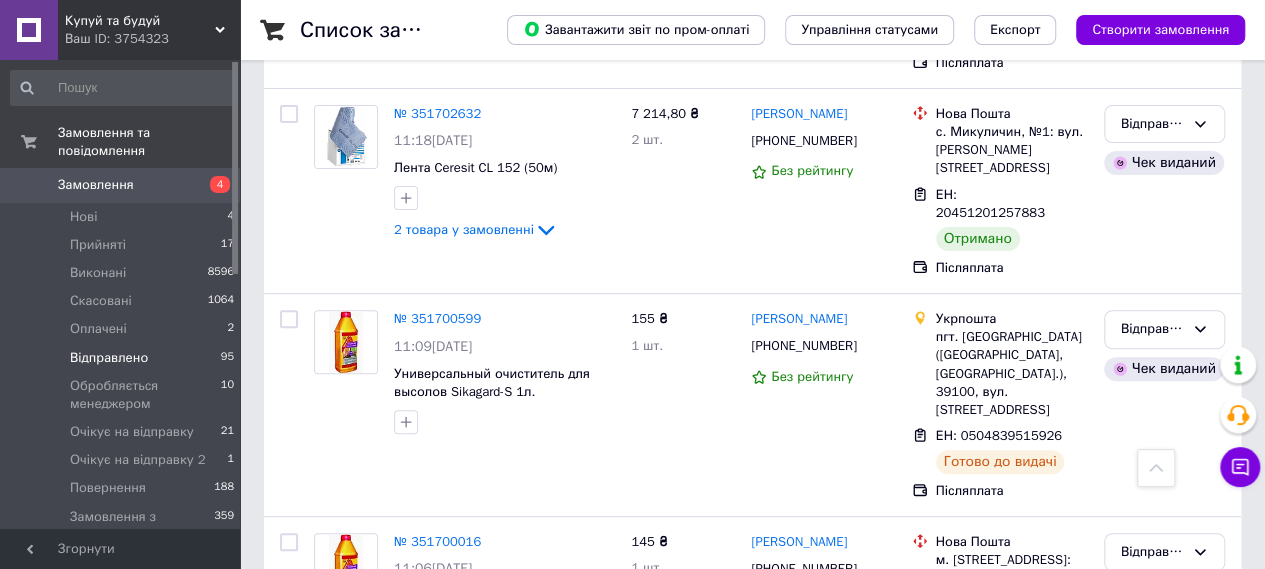 click 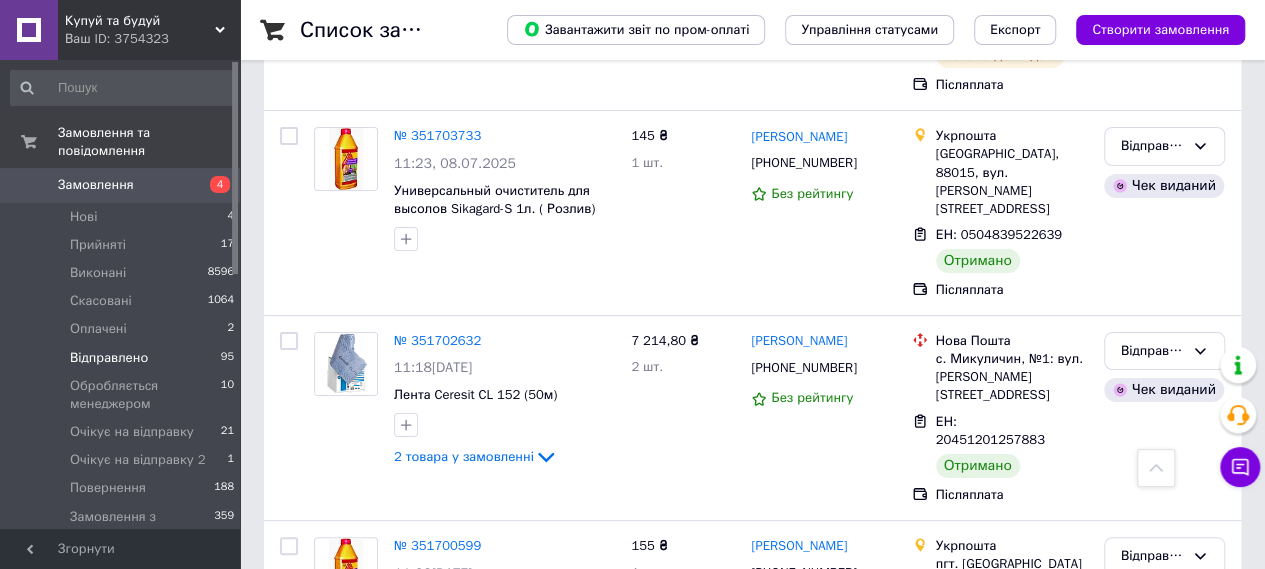 scroll, scrollTop: 18853, scrollLeft: 0, axis: vertical 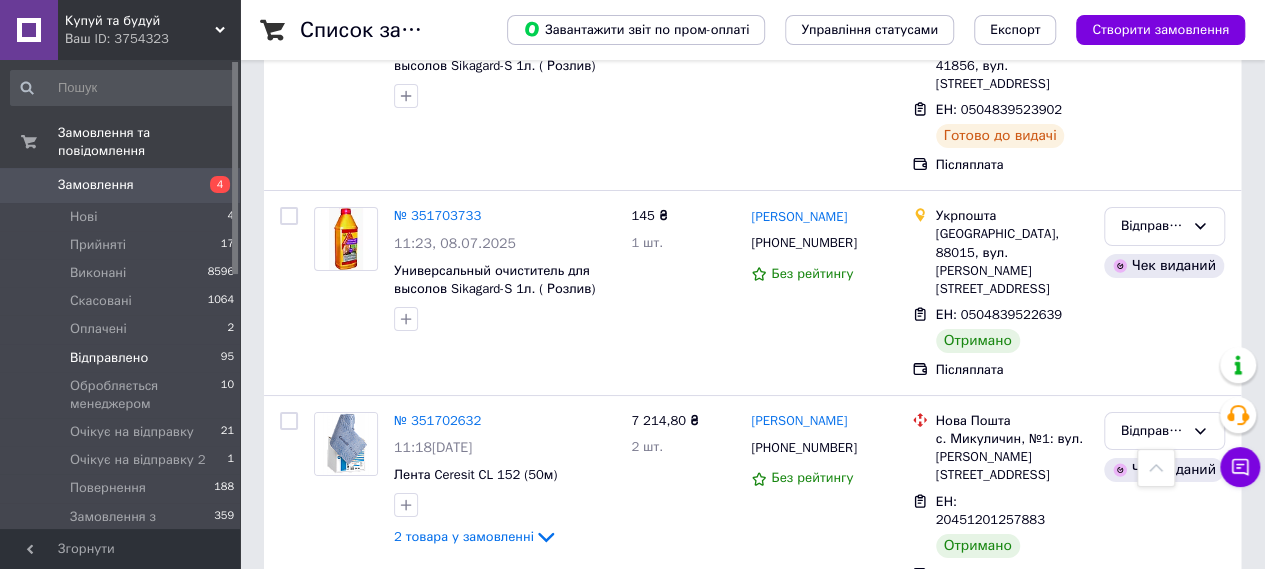 click on "Відправлено" at bounding box center [1152, 2498] 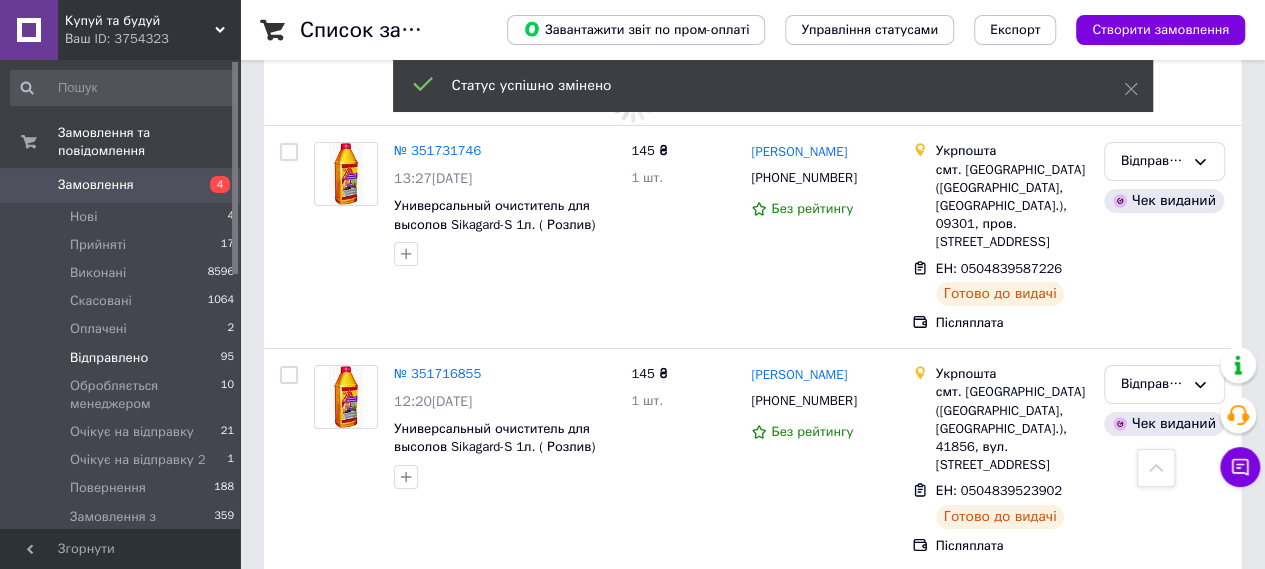 scroll, scrollTop: 18453, scrollLeft: 0, axis: vertical 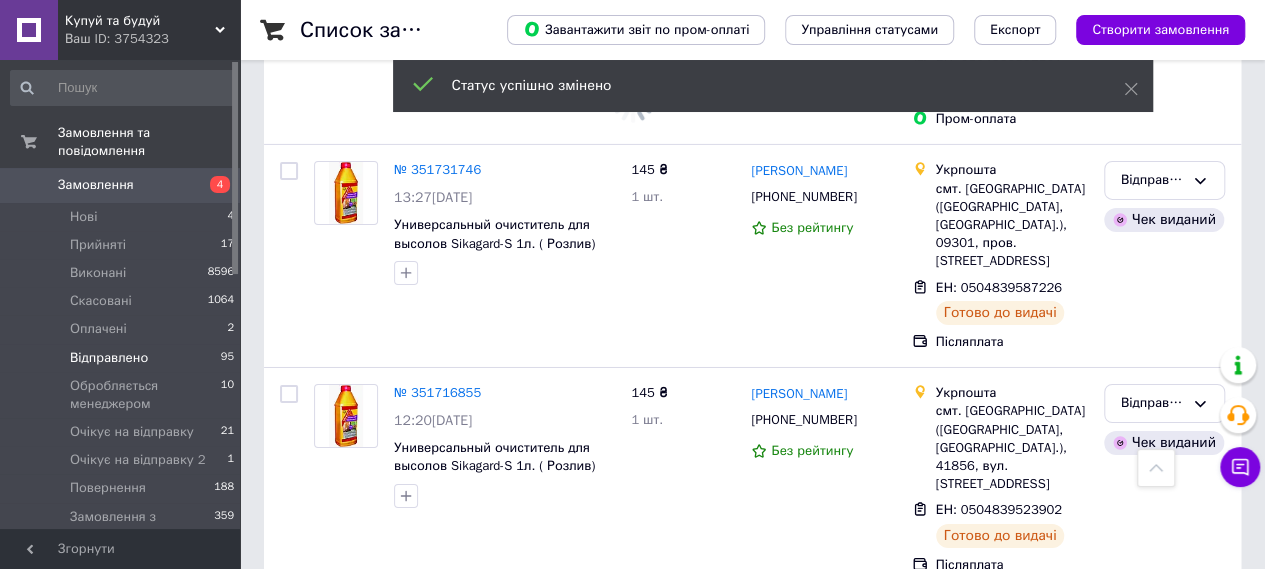 click on "Відправлено" at bounding box center [1152, 2506] 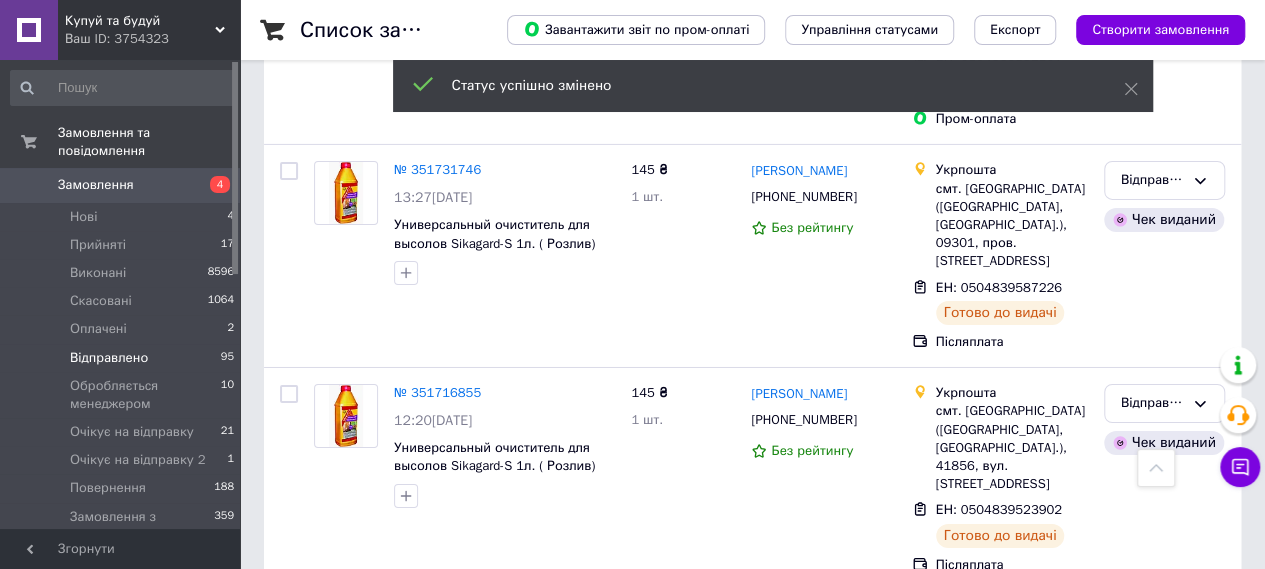 click on "Виконано" at bounding box center (1164, 2585) 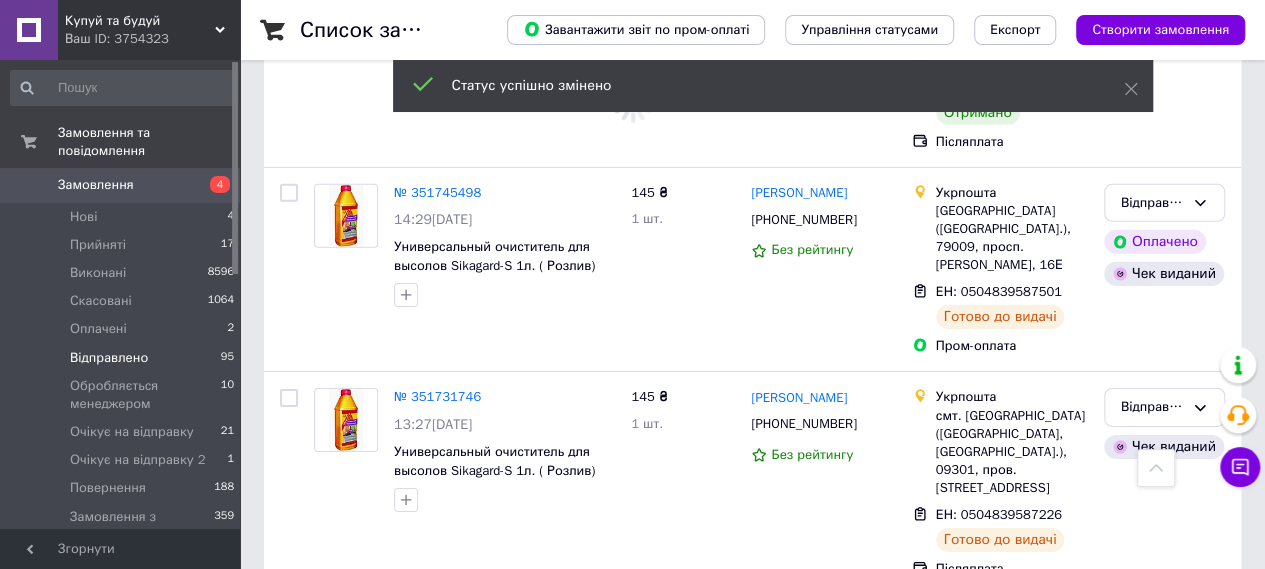 scroll, scrollTop: 18200, scrollLeft: 0, axis: vertical 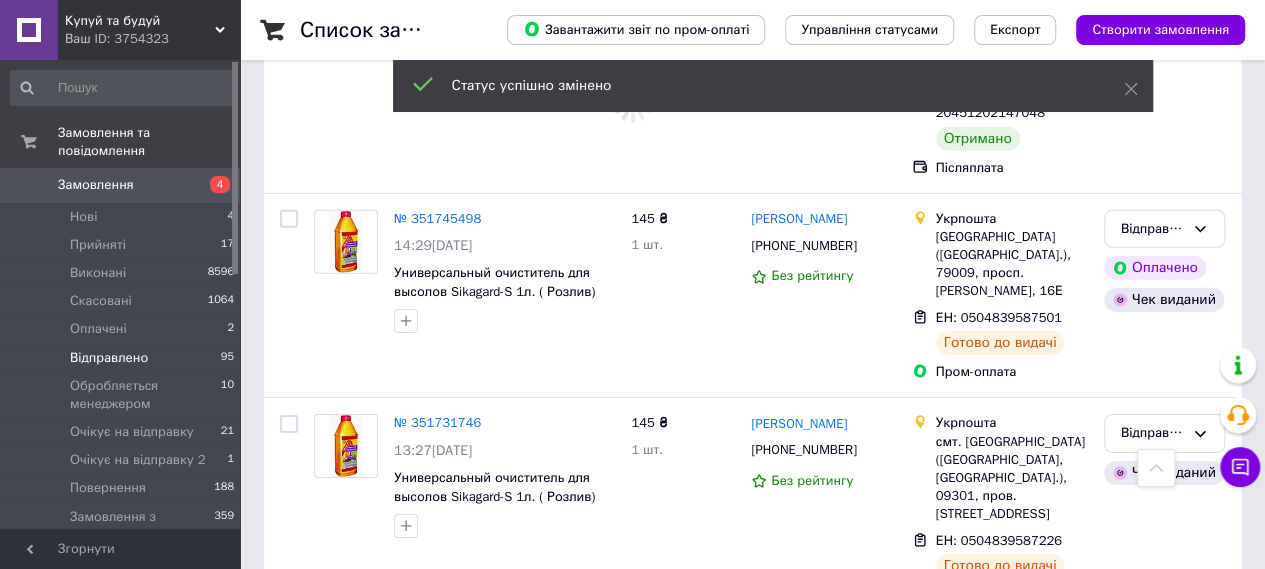 click on "Відправлено" at bounding box center [1164, 2573] 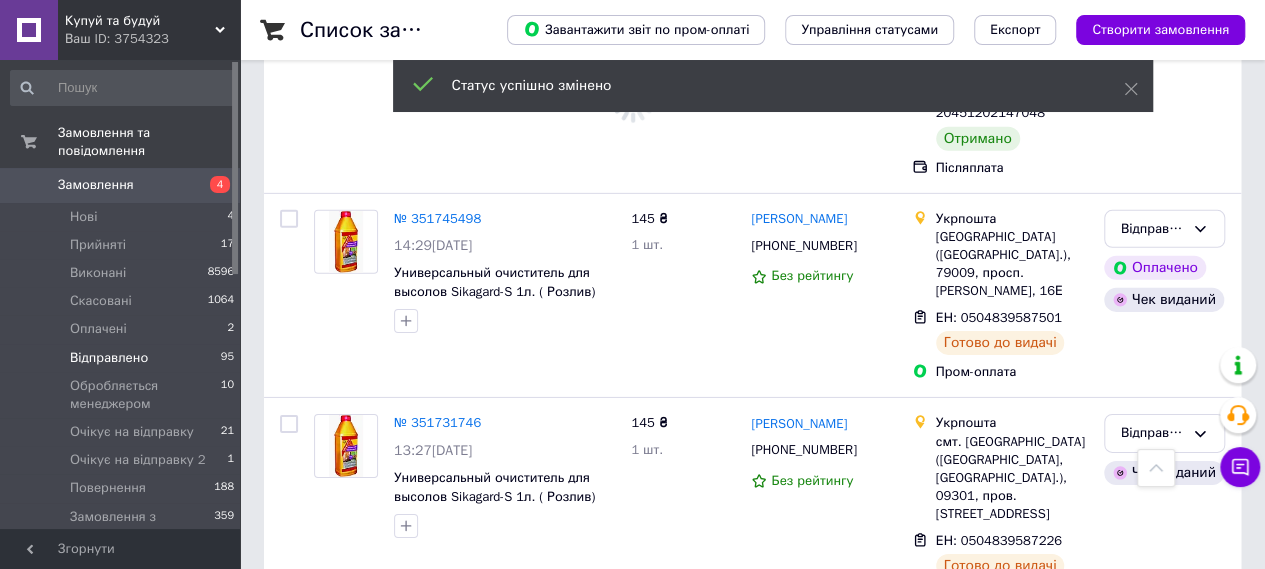 click on "Виконано" at bounding box center [1164, 2651] 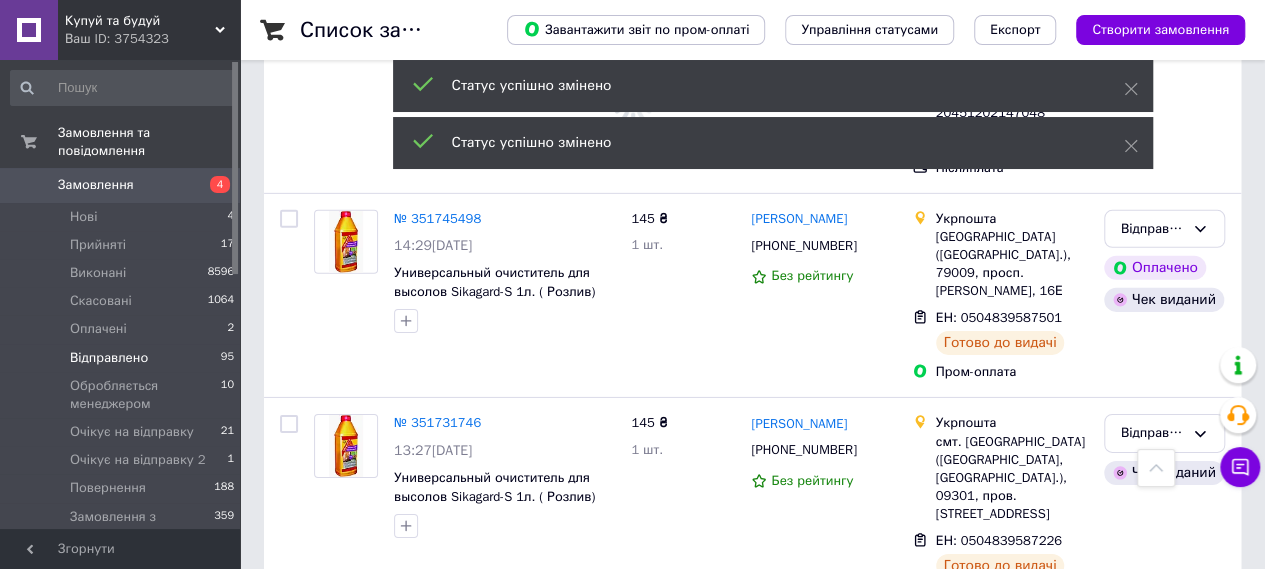 click on "Відправлено" at bounding box center (1164, 2404) 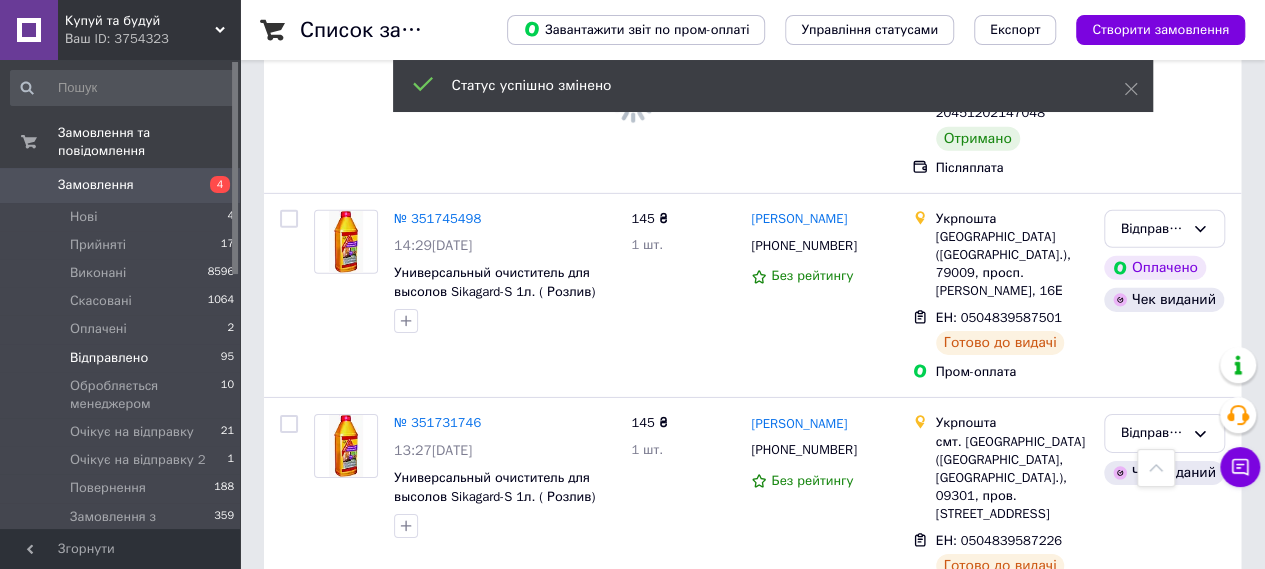 click on "Виконано" at bounding box center [1164, 2482] 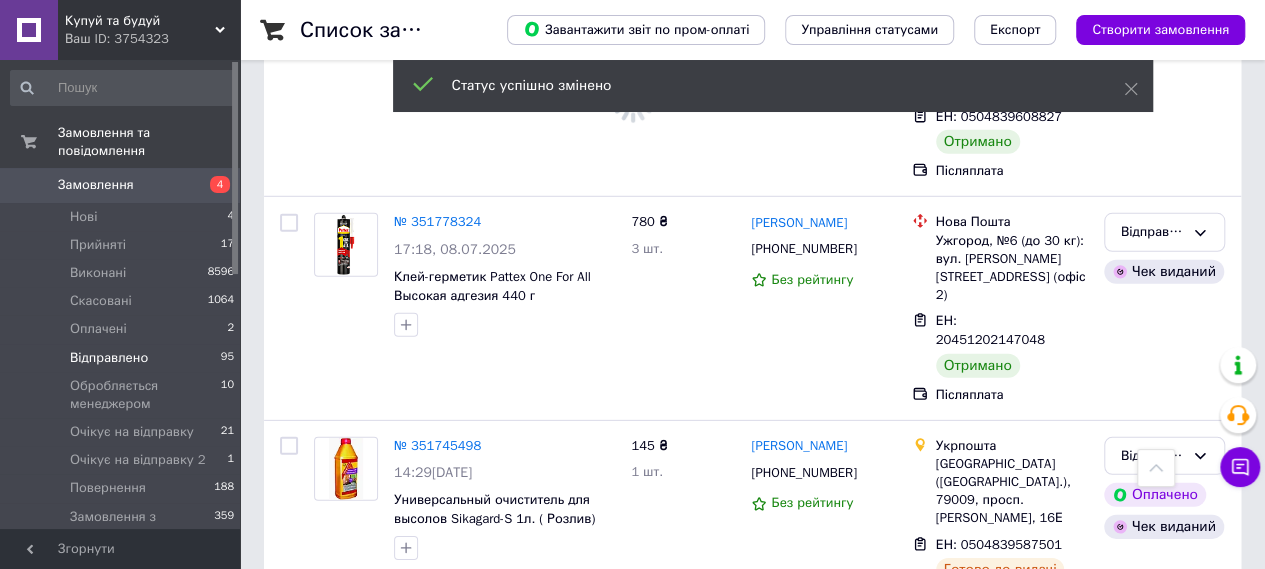 scroll, scrollTop: 17946, scrollLeft: 0, axis: vertical 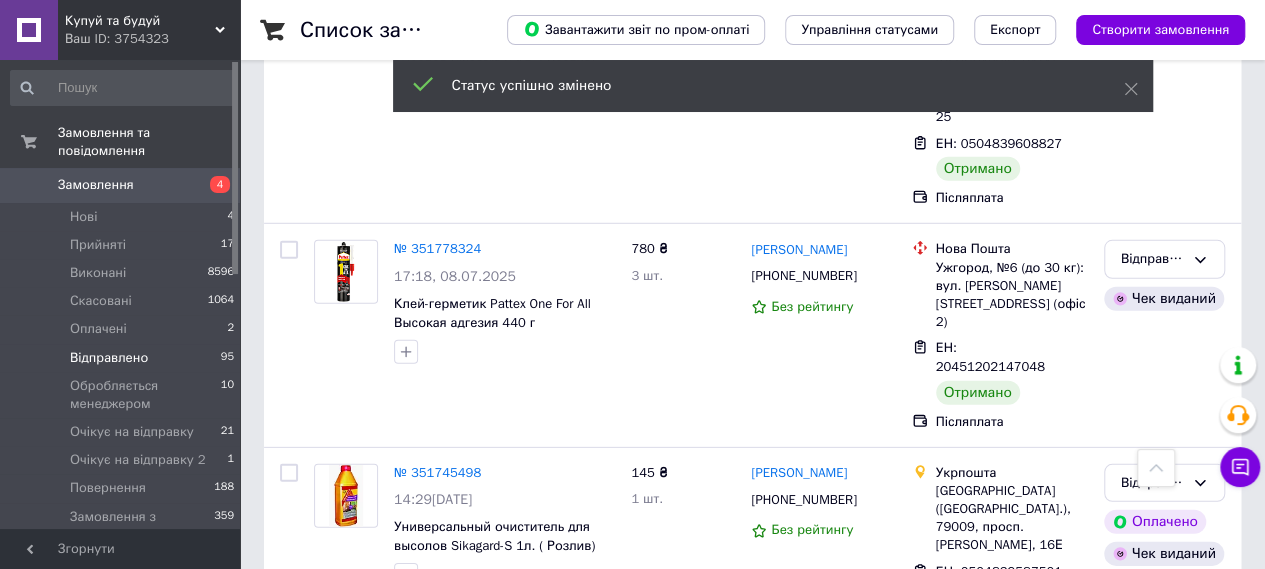 click on "Відправлено" at bounding box center [1164, 2454] 